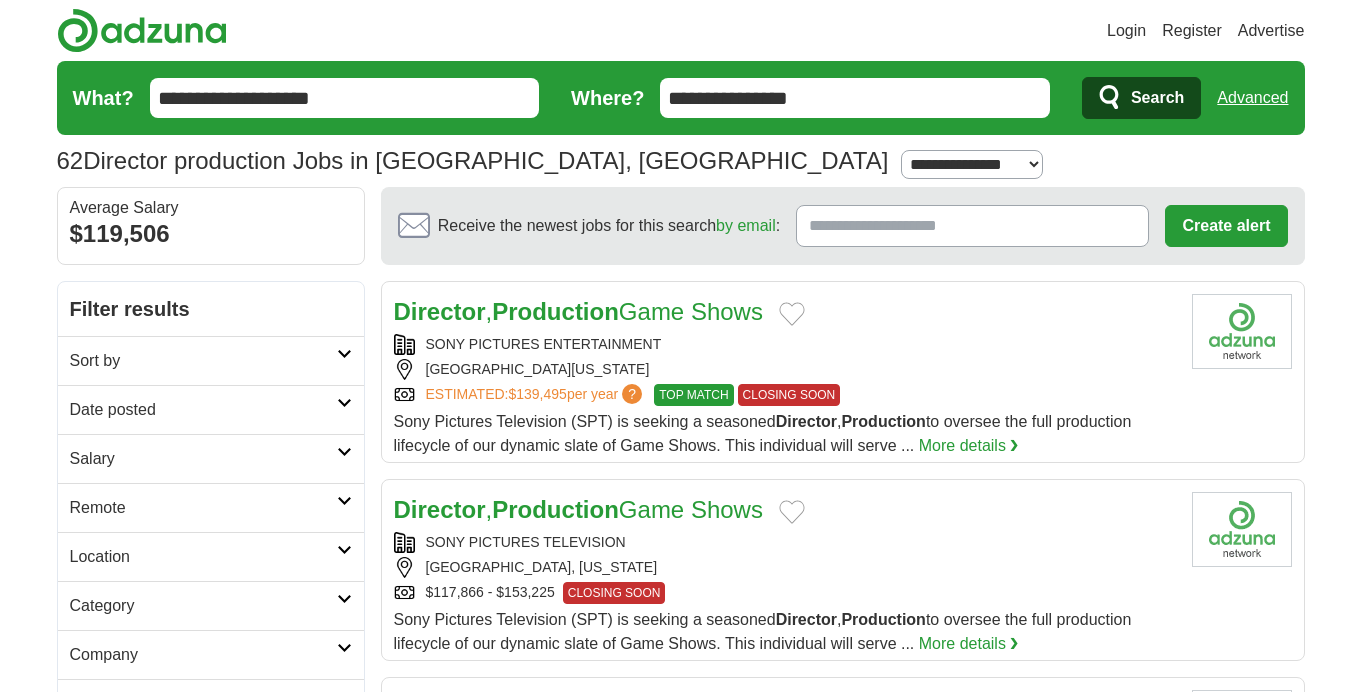 scroll, scrollTop: 0, scrollLeft: 0, axis: both 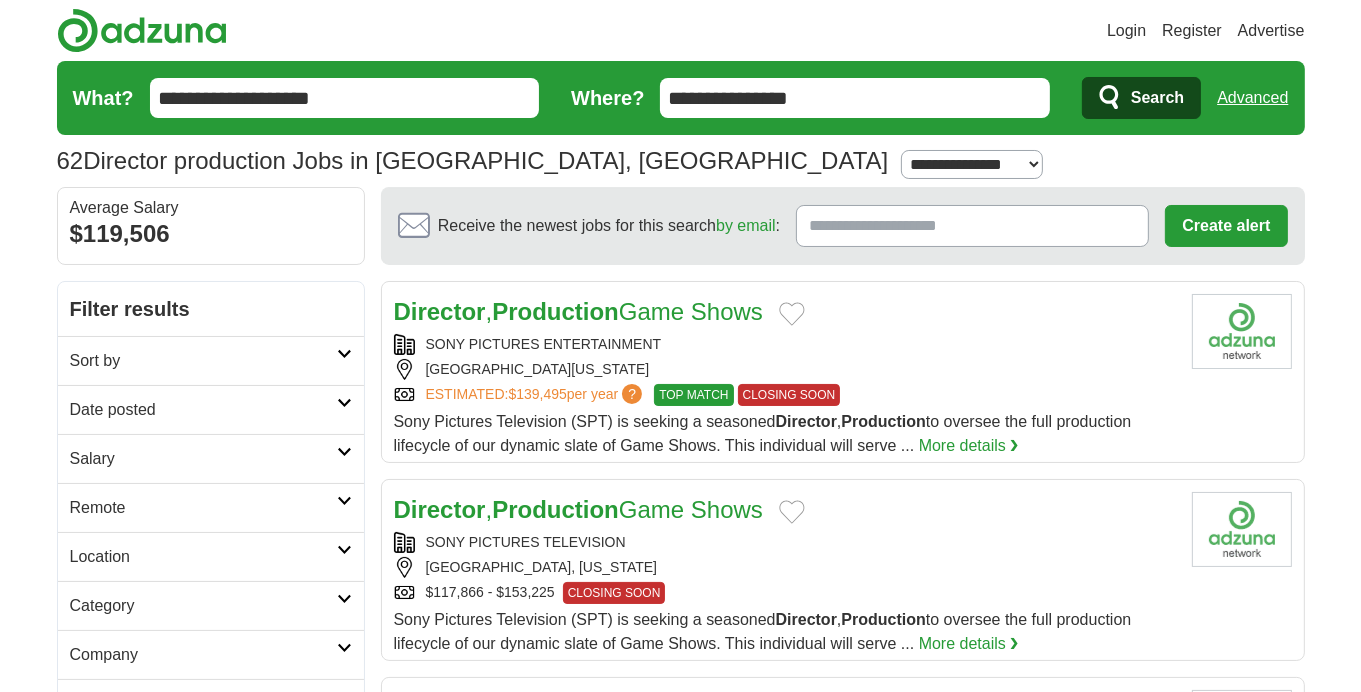 click at bounding box center (344, 403) 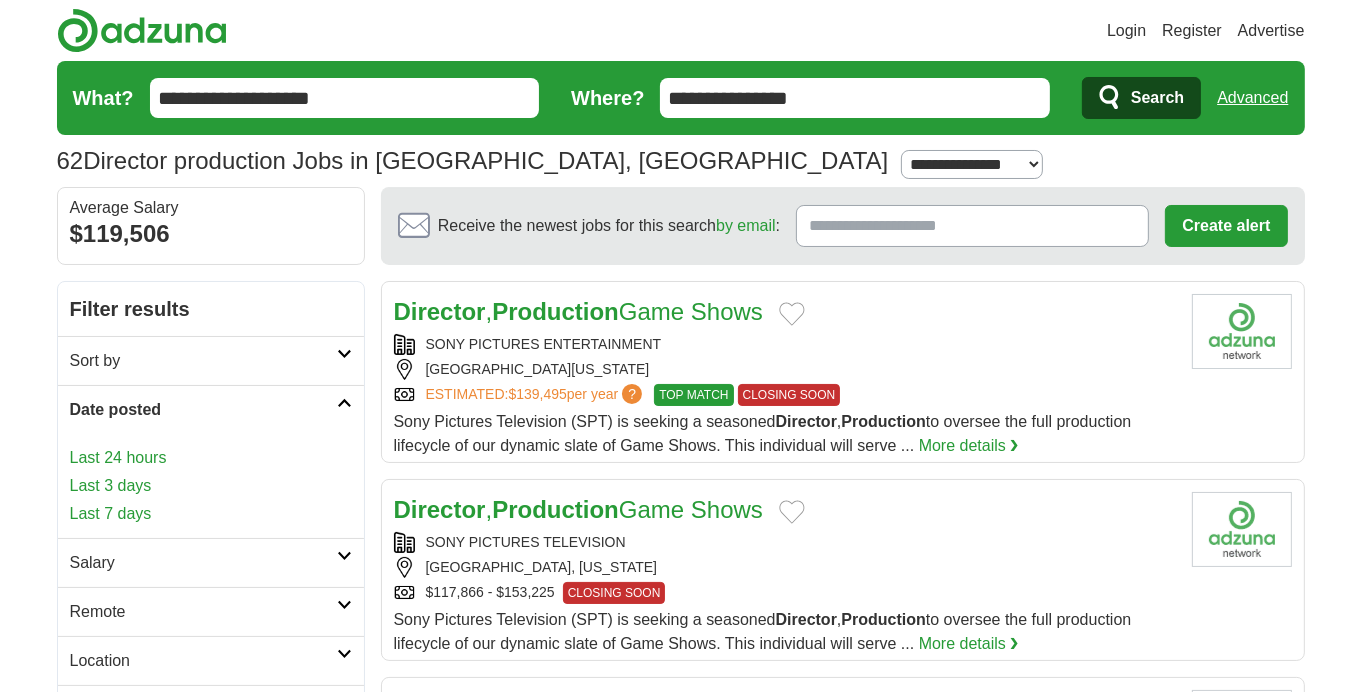 click on "Last 7 days" at bounding box center [211, 514] 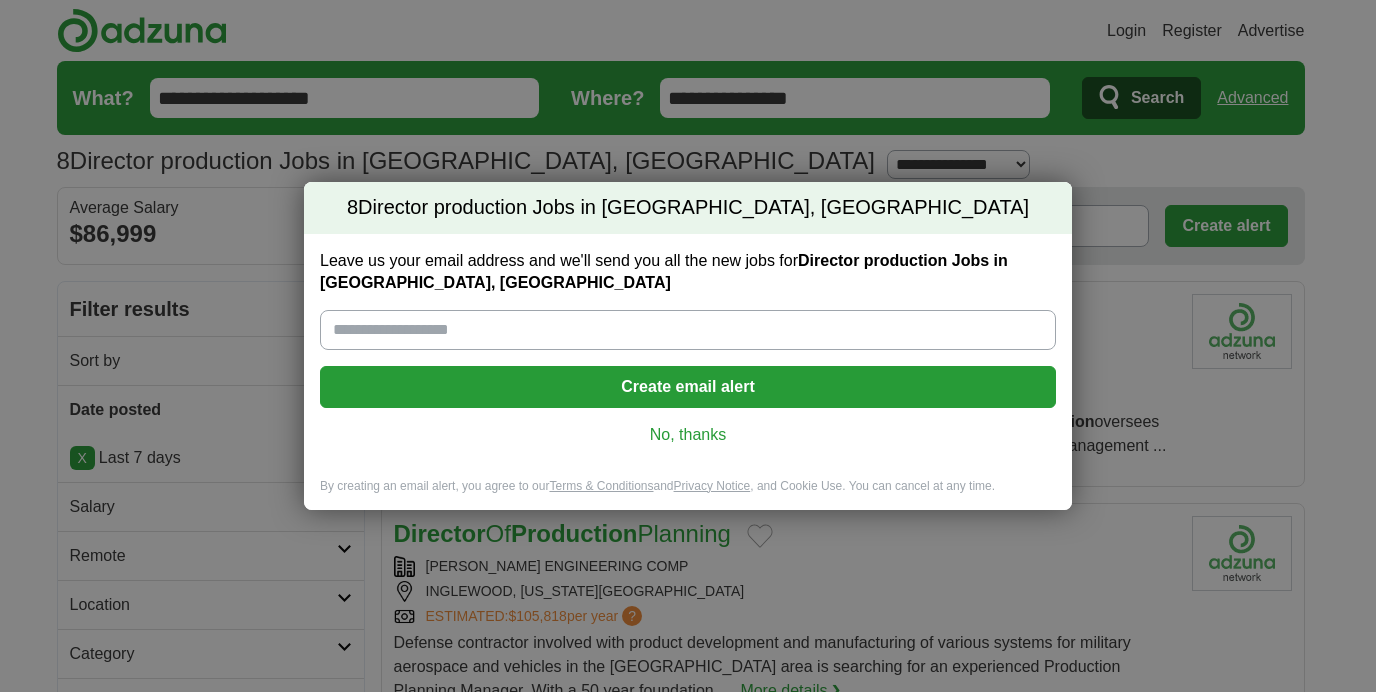scroll, scrollTop: 0, scrollLeft: 0, axis: both 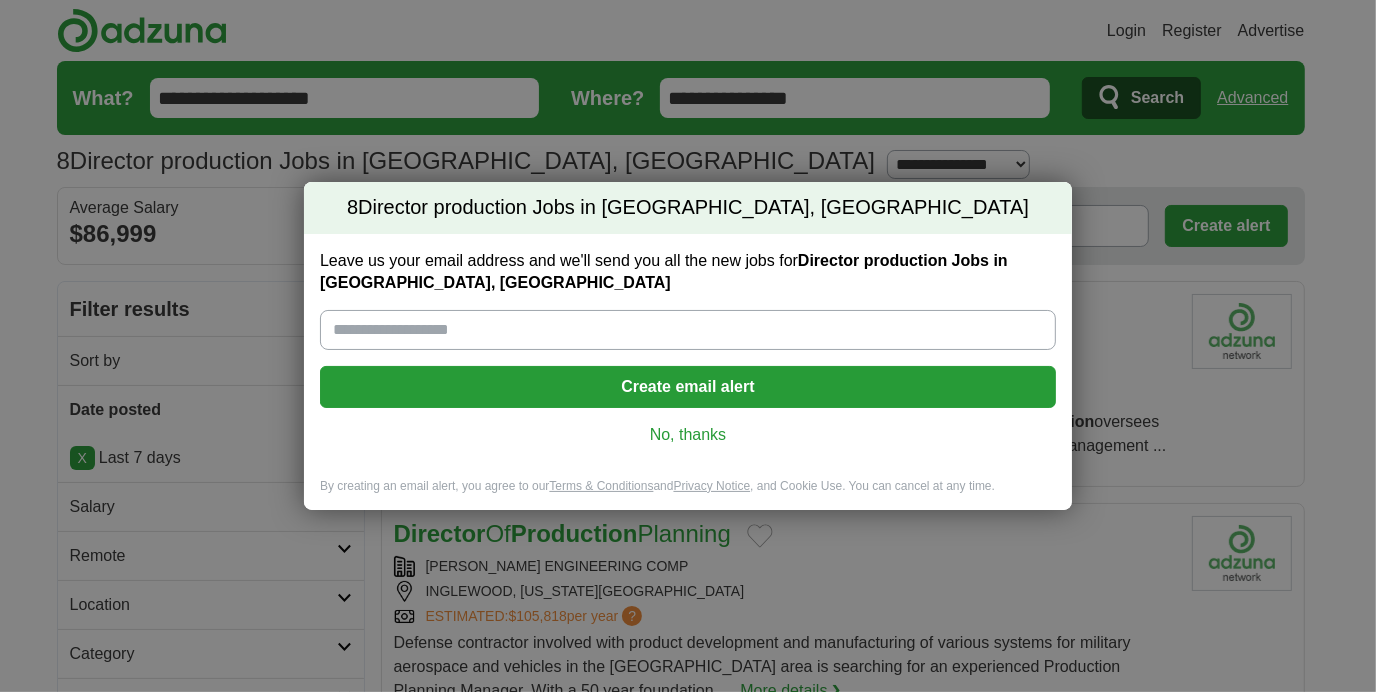 click on "No, thanks" at bounding box center (688, 435) 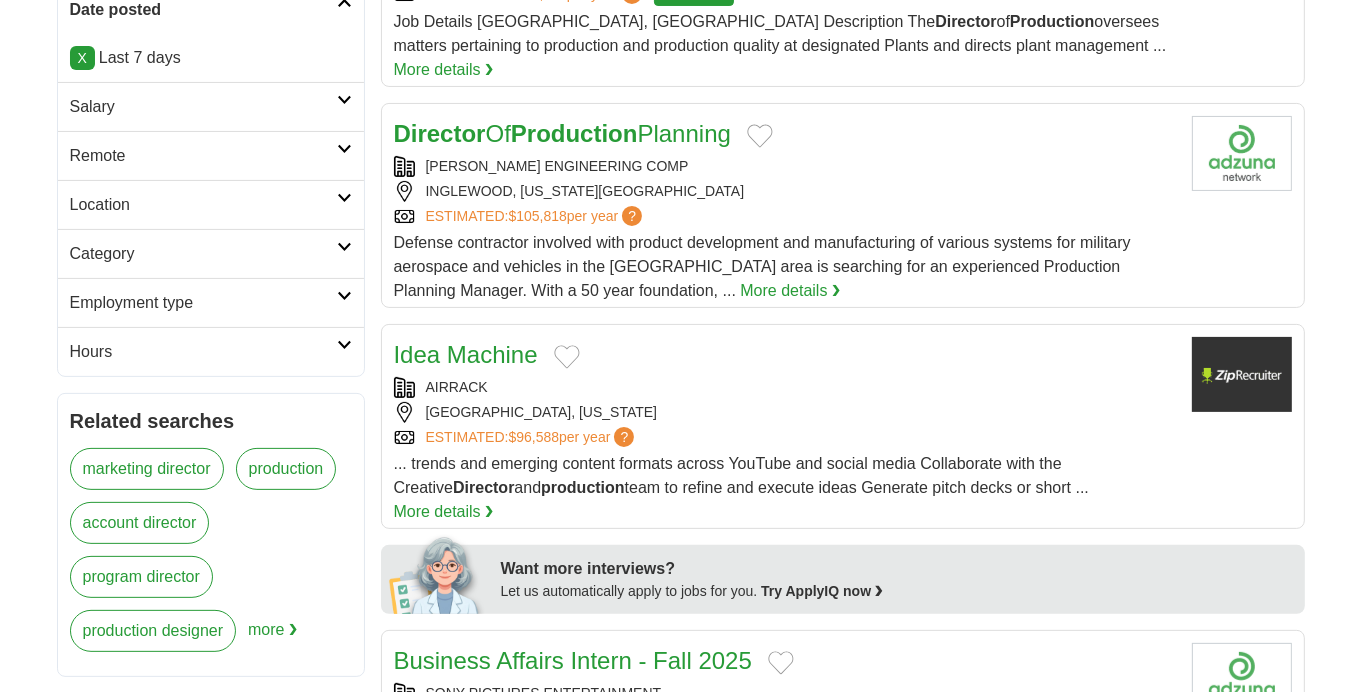 scroll, scrollTop: 483, scrollLeft: 0, axis: vertical 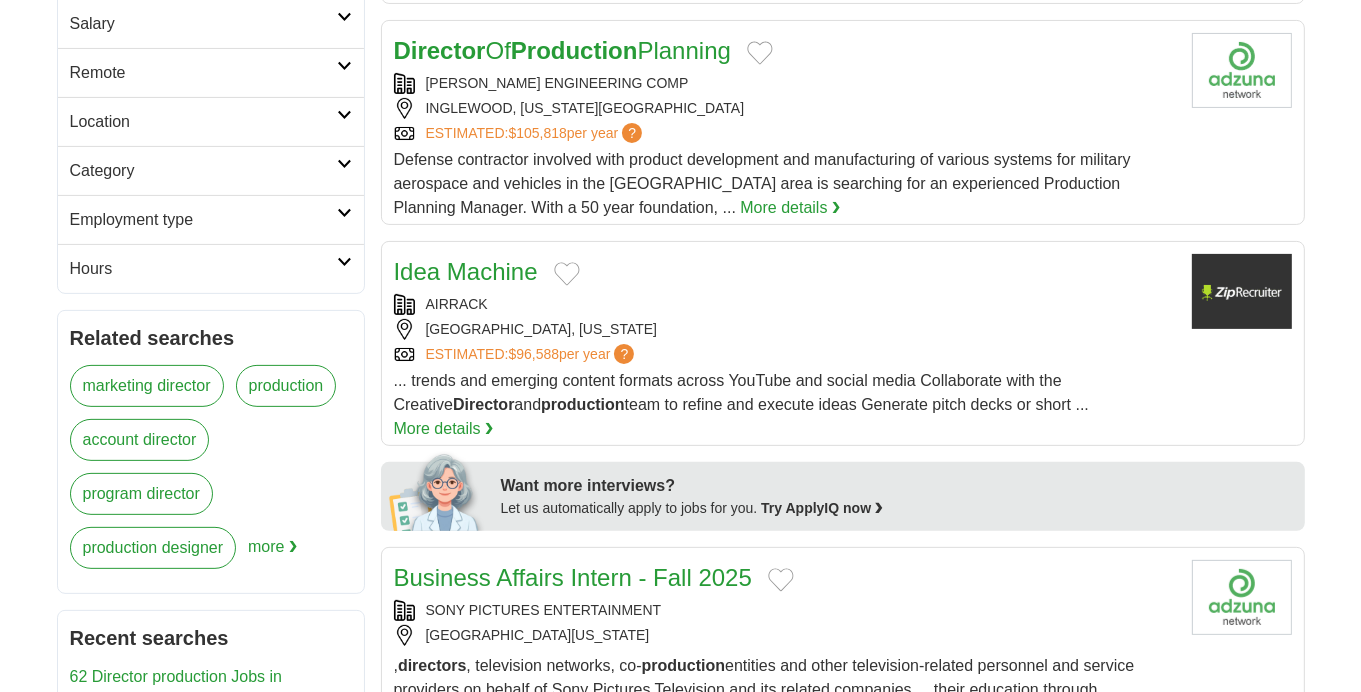 click on "More details ❯" at bounding box center [444, 429] 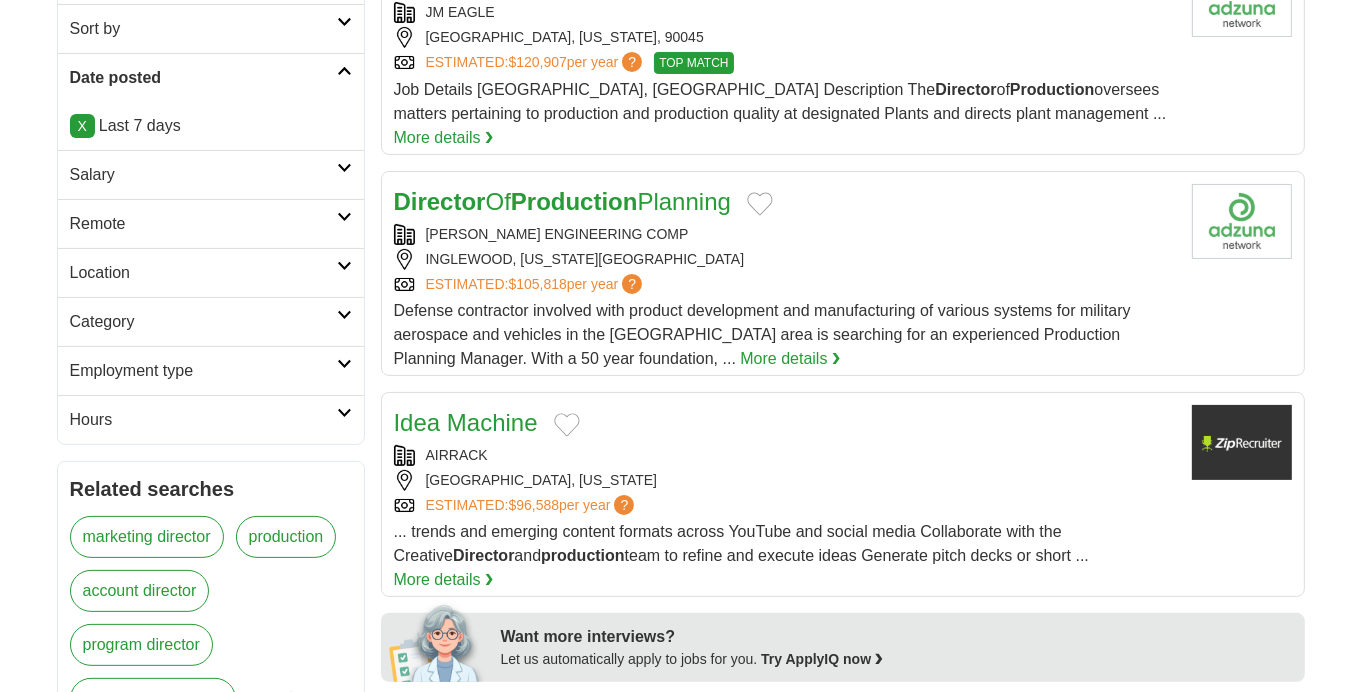scroll, scrollTop: 0, scrollLeft: 0, axis: both 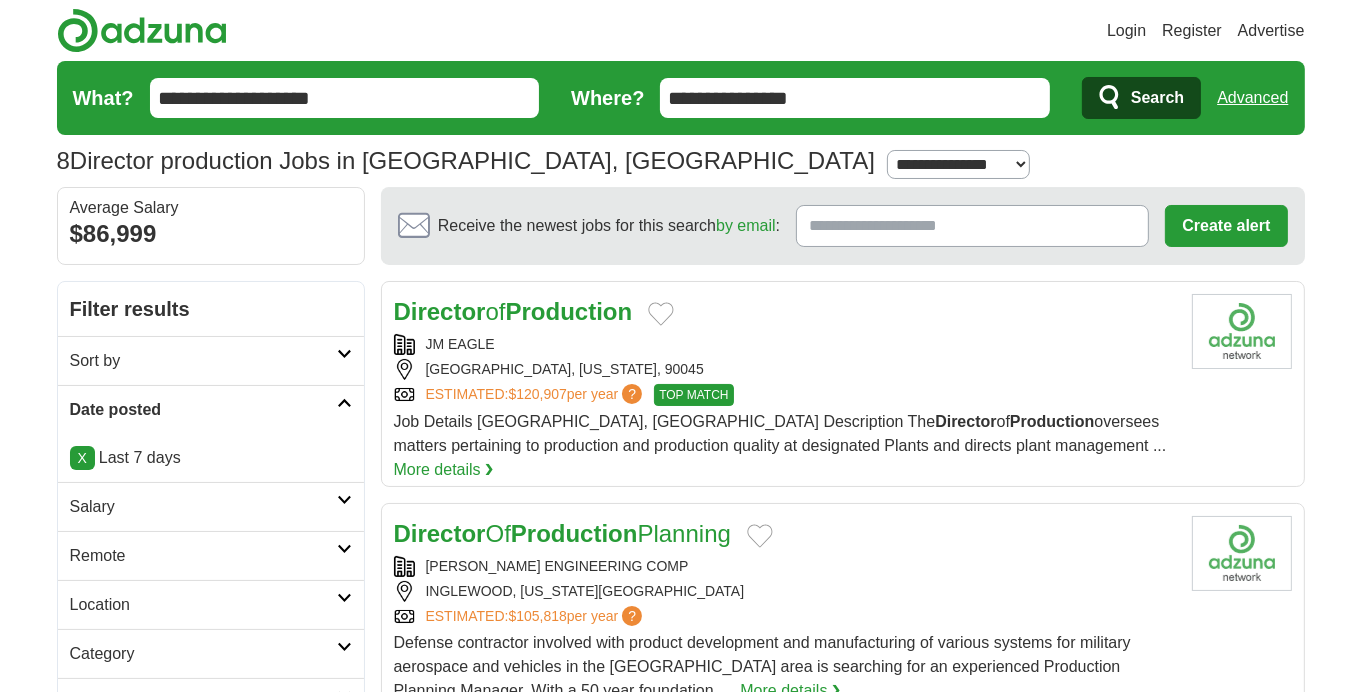 drag, startPoint x: 835, startPoint y: 88, endPoint x: 652, endPoint y: 93, distance: 183.0683 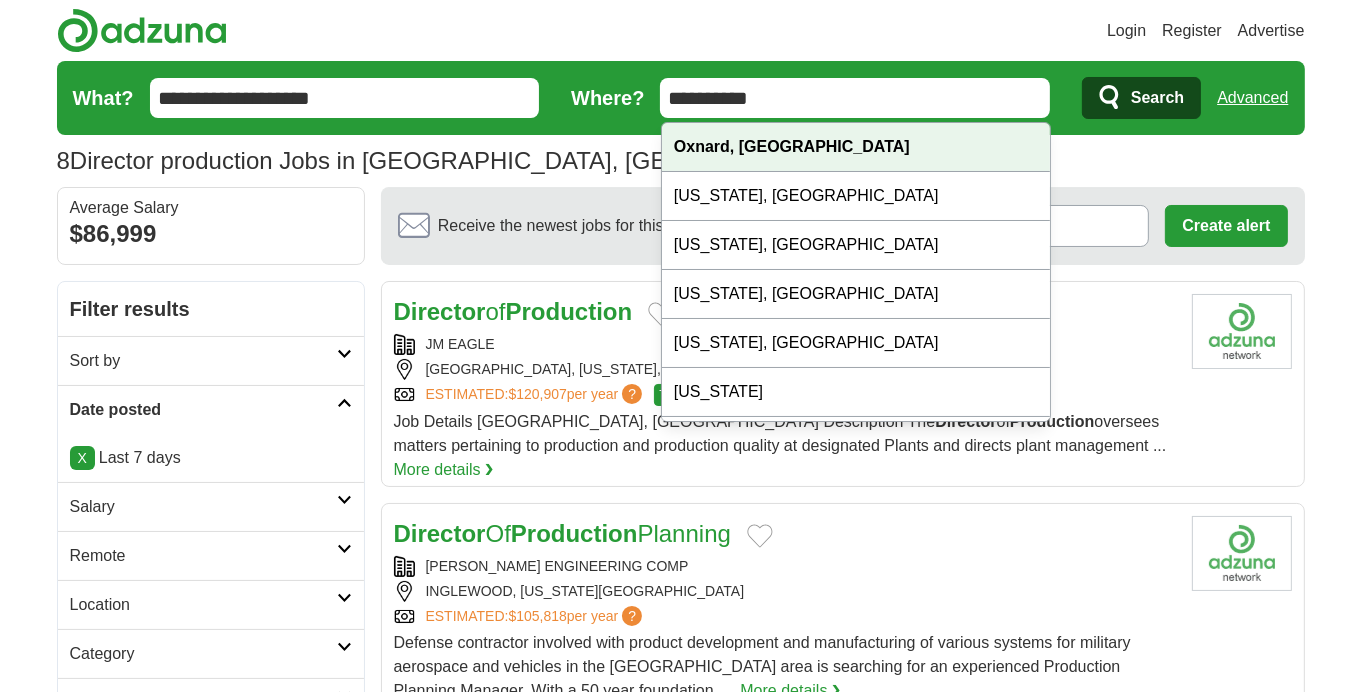 click on "Oxnard, CA" at bounding box center [792, 146] 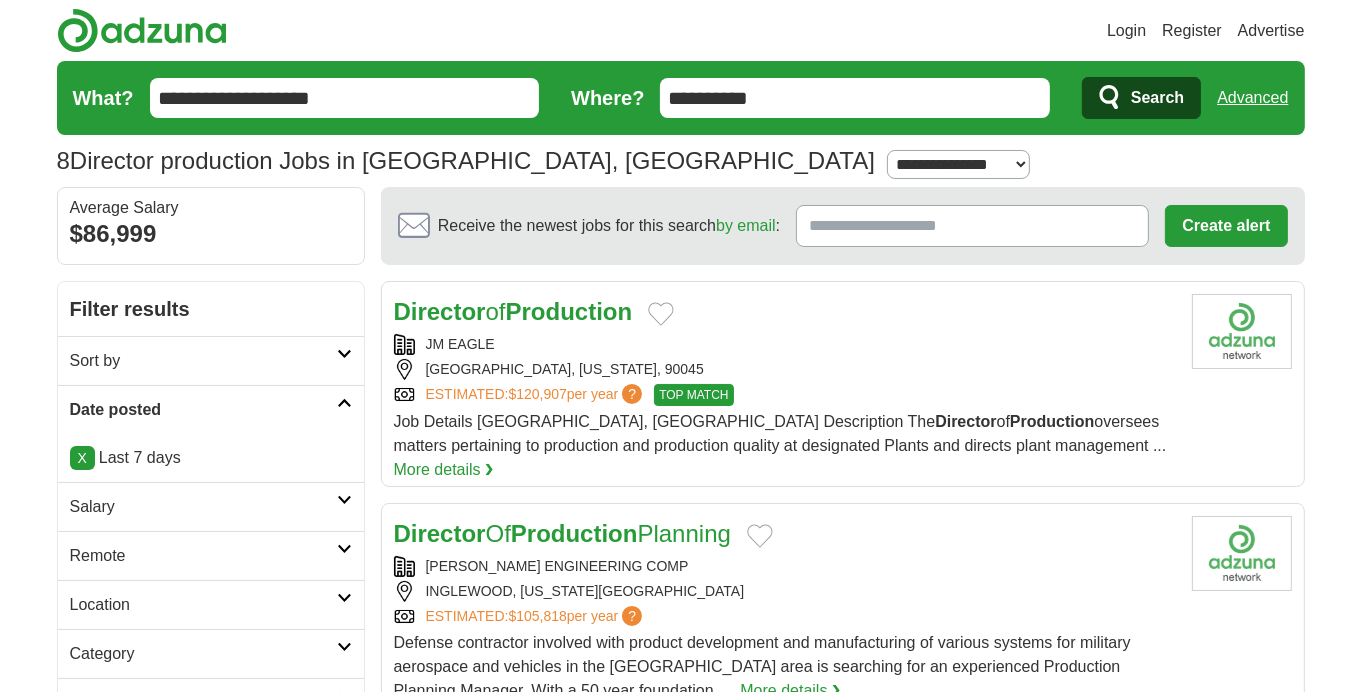click on "Search" at bounding box center [1157, 98] 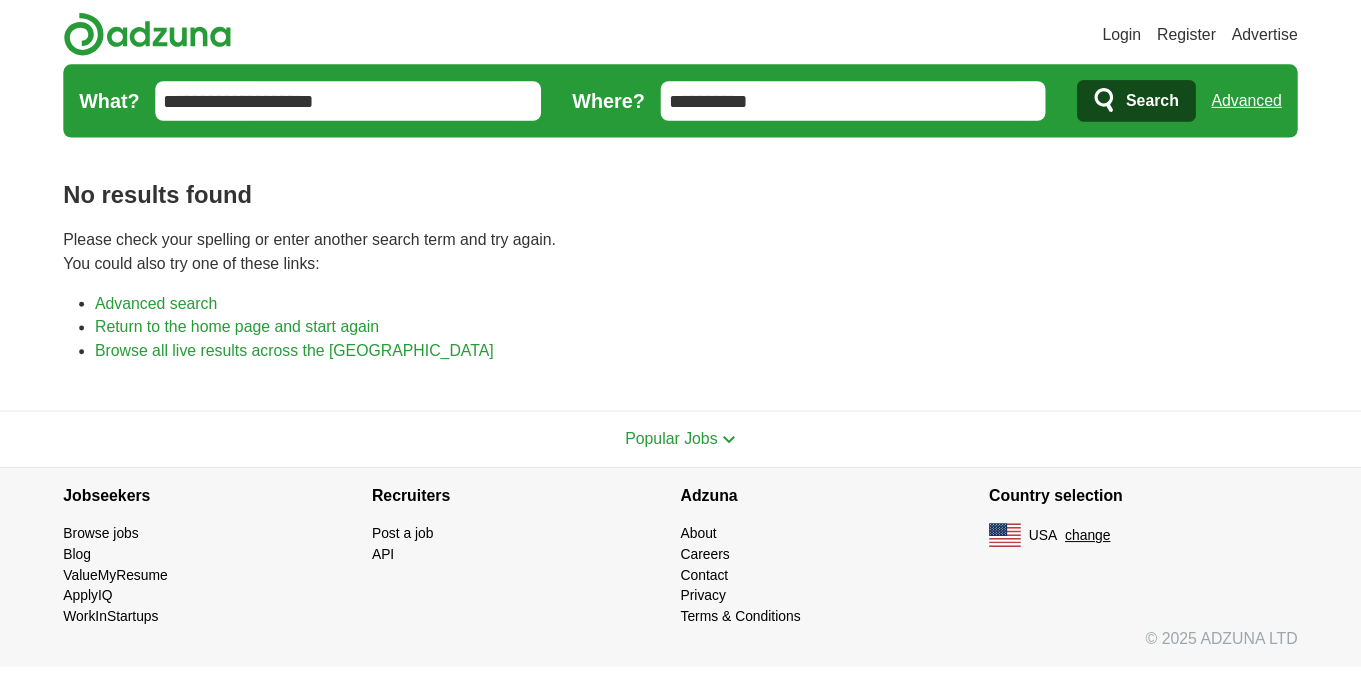 scroll, scrollTop: 0, scrollLeft: 0, axis: both 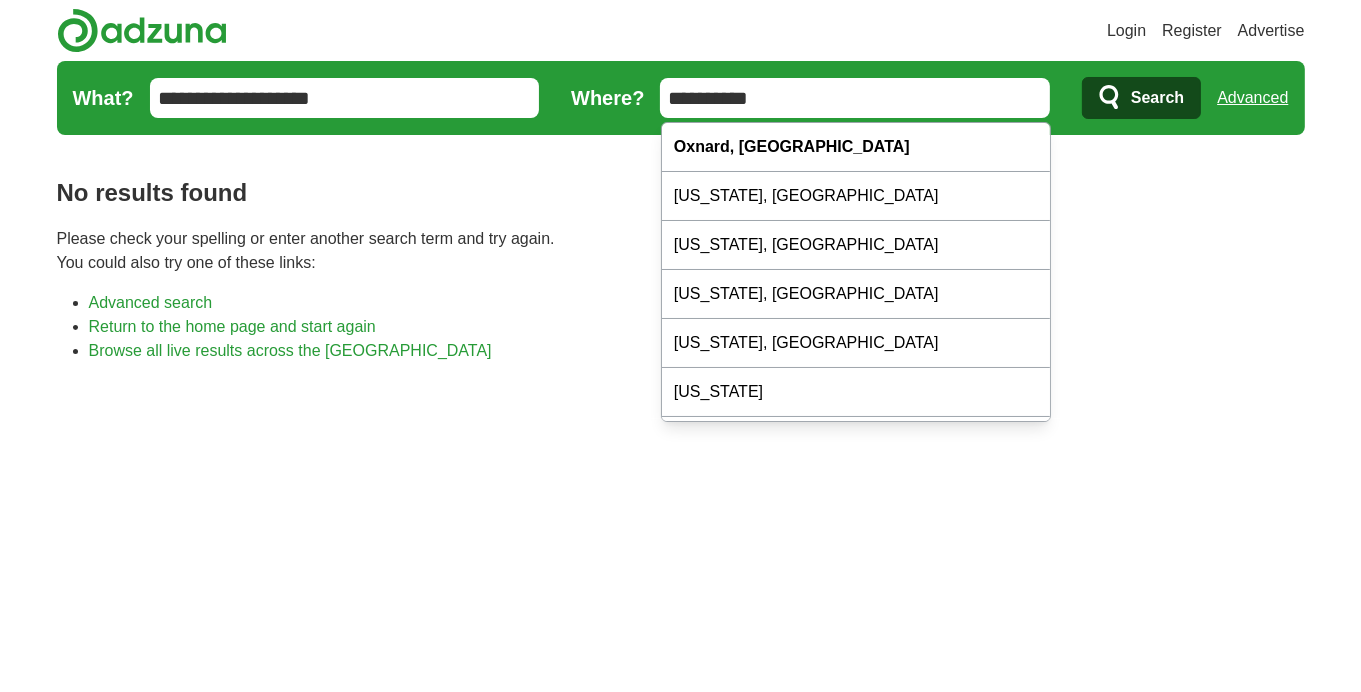 drag, startPoint x: 788, startPoint y: 94, endPoint x: 644, endPoint y: 88, distance: 144.12494 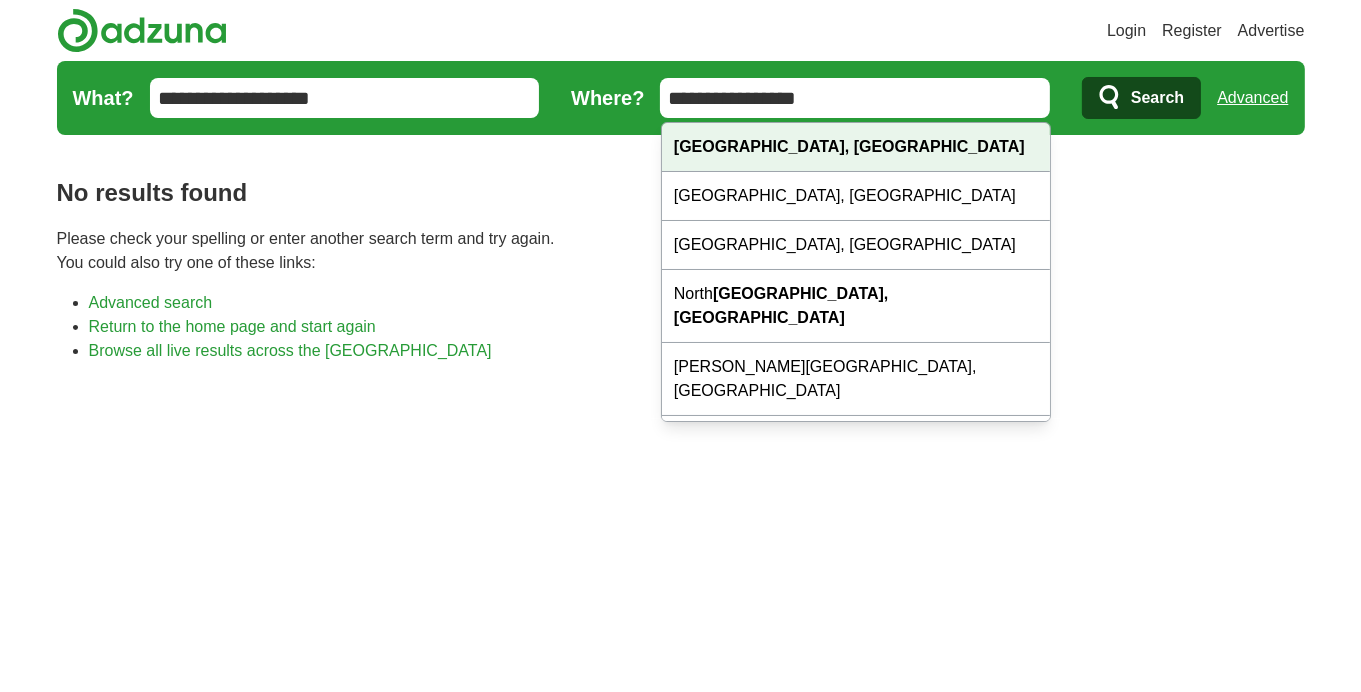 click on "[GEOGRAPHIC_DATA], [GEOGRAPHIC_DATA]" at bounding box center [849, 146] 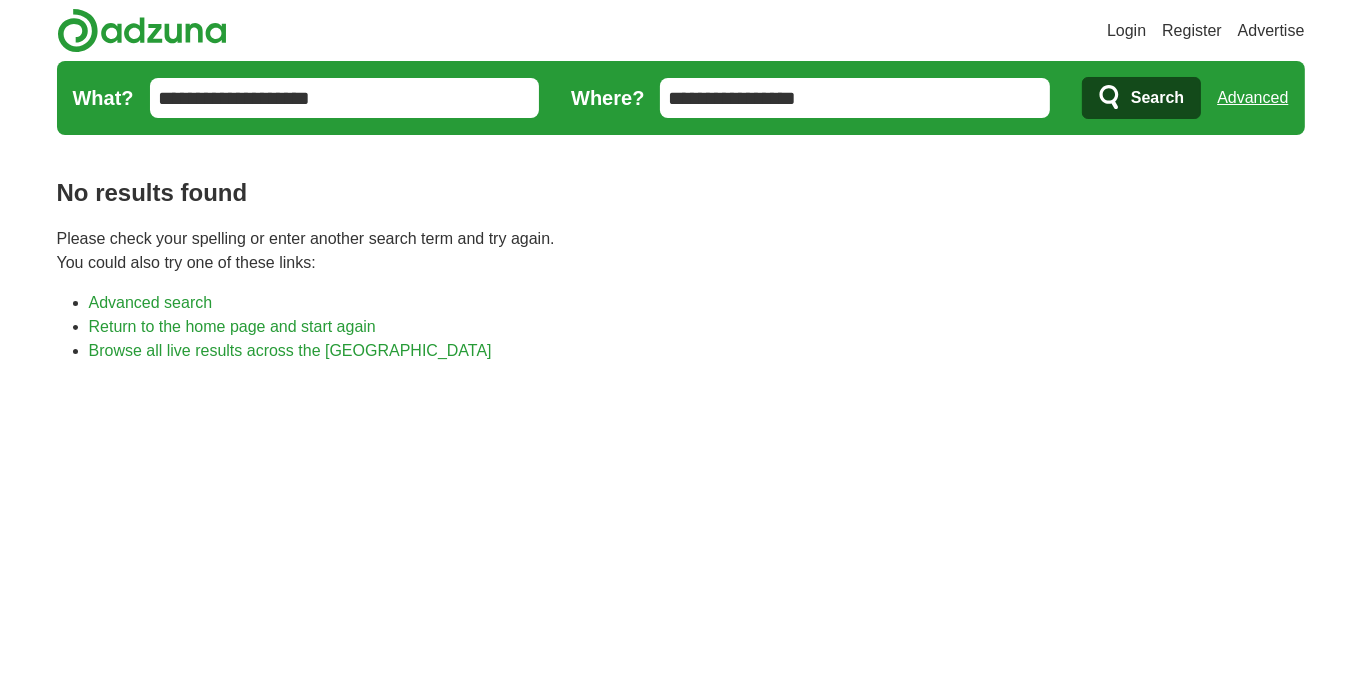 click on "Search" at bounding box center (1157, 98) 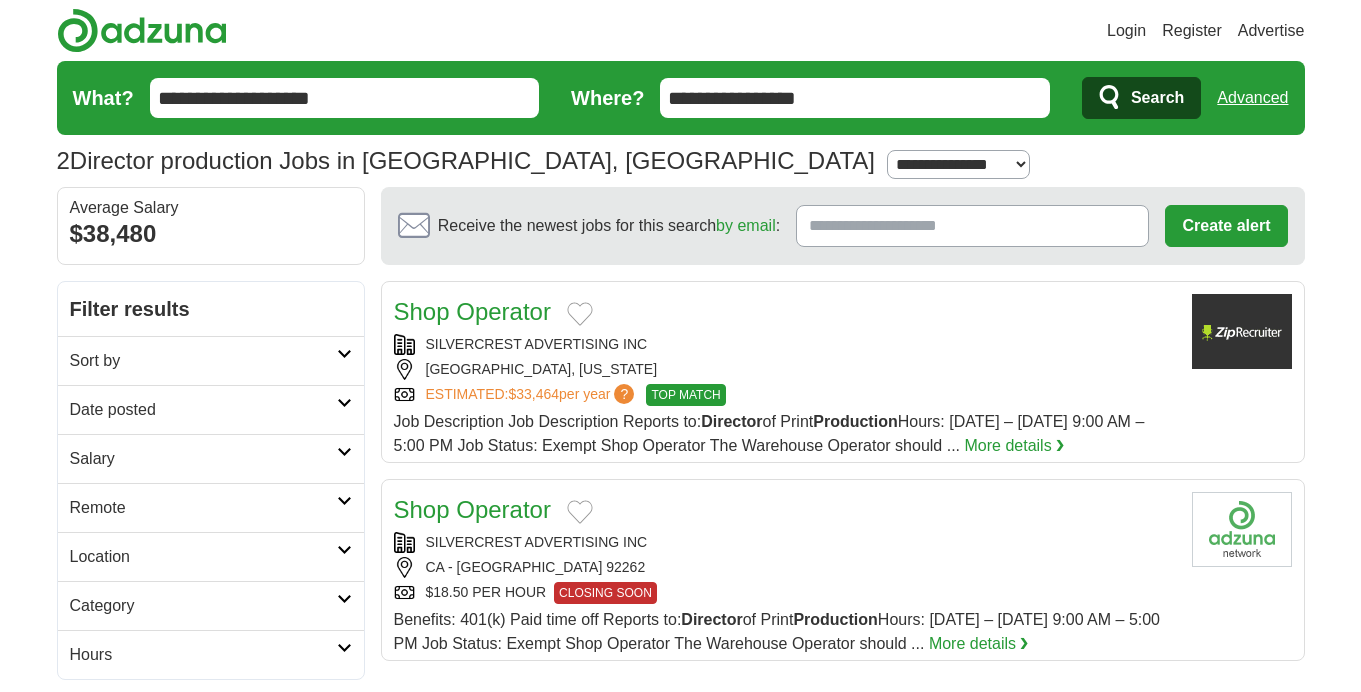 scroll, scrollTop: 0, scrollLeft: 0, axis: both 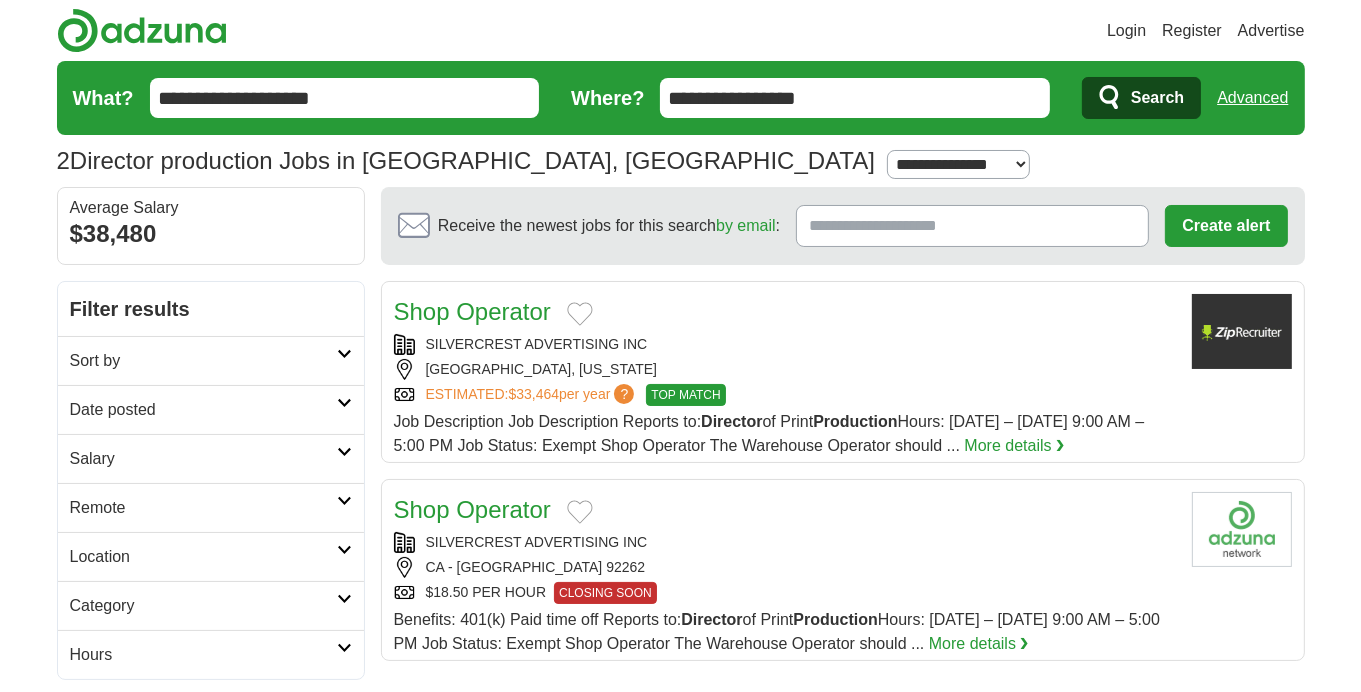 drag, startPoint x: 856, startPoint y: 103, endPoint x: 626, endPoint y: 106, distance: 230.01956 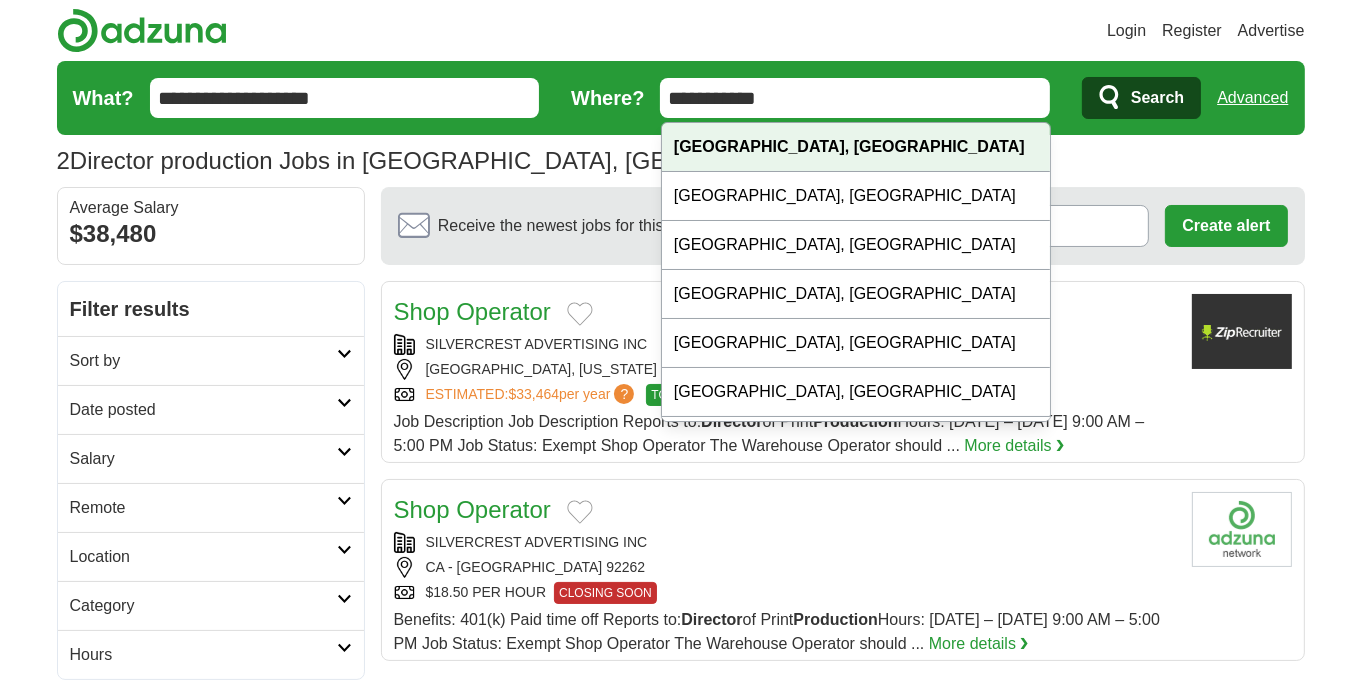 click on "[GEOGRAPHIC_DATA], [GEOGRAPHIC_DATA]" at bounding box center [849, 146] 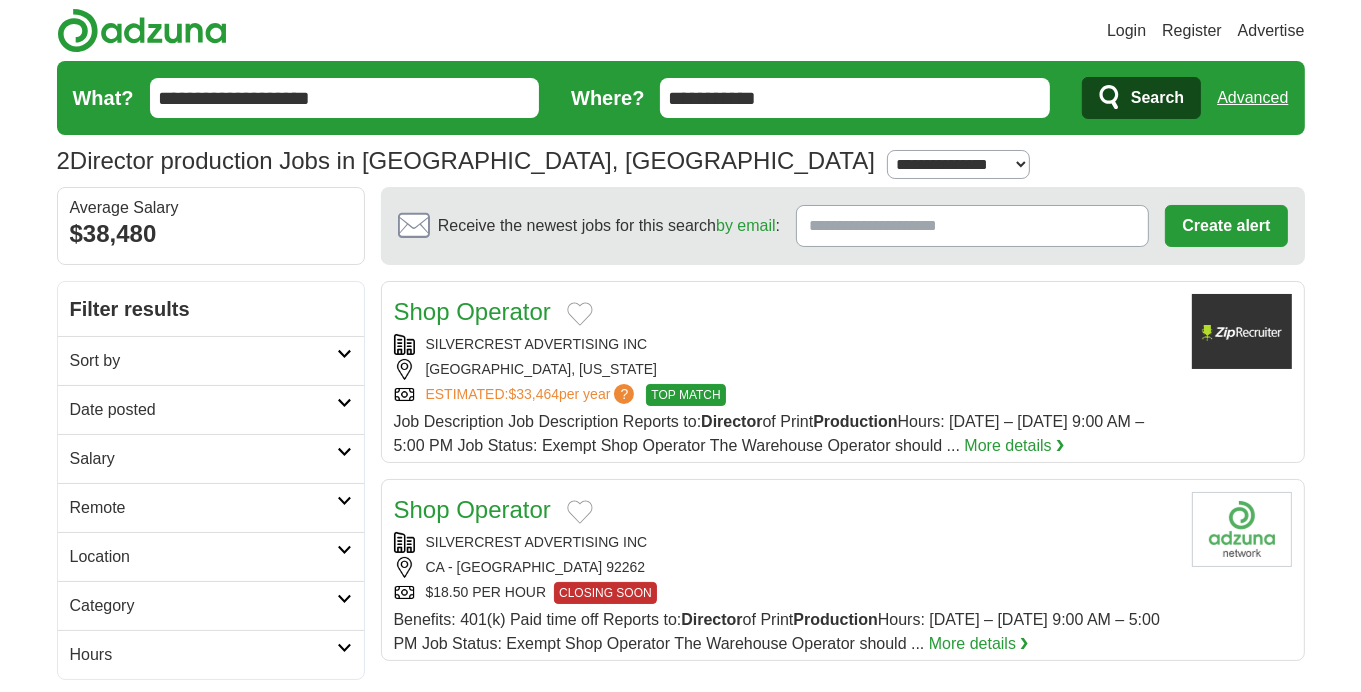 click on "Search" at bounding box center (1157, 98) 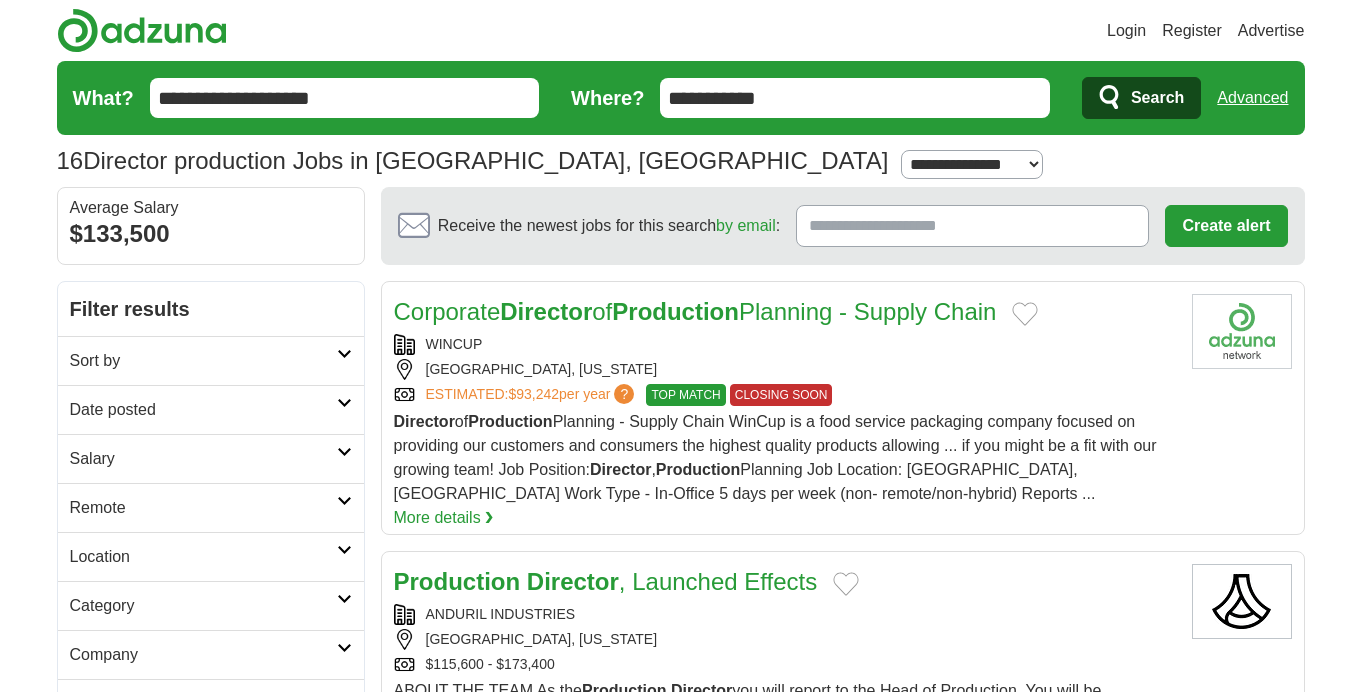 scroll, scrollTop: 0, scrollLeft: 0, axis: both 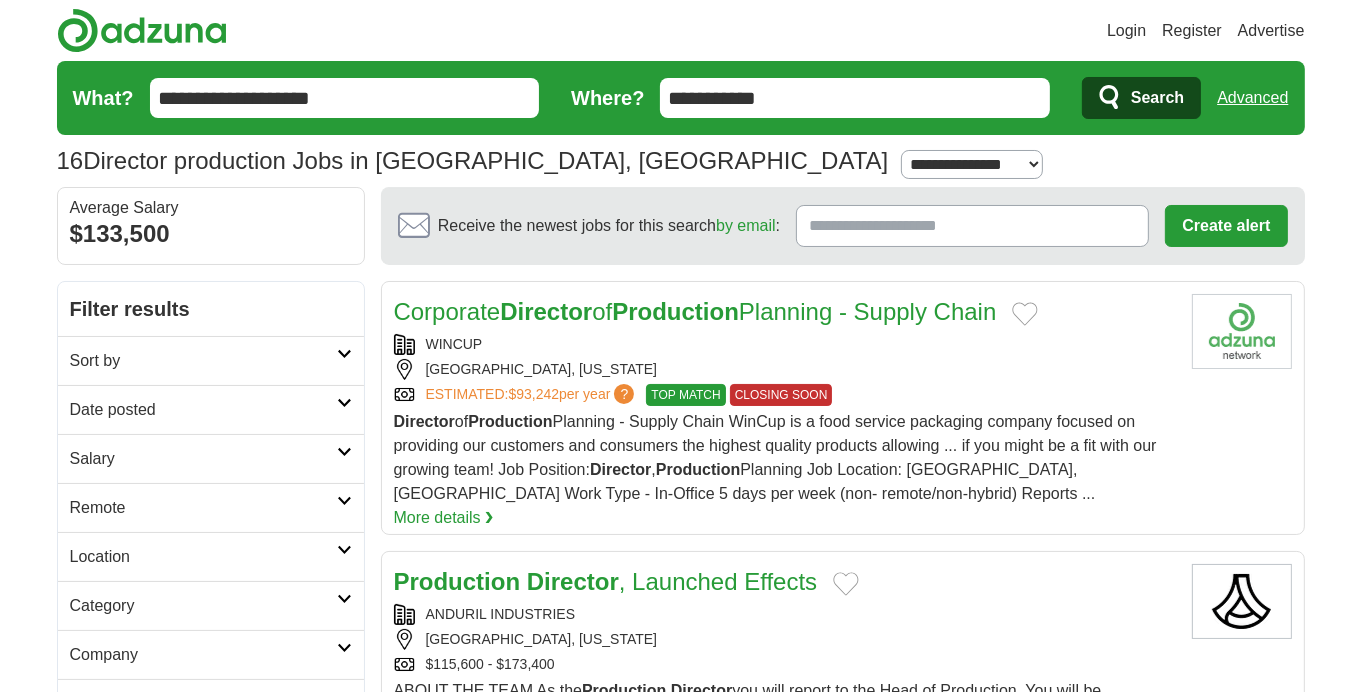 click at bounding box center (344, 403) 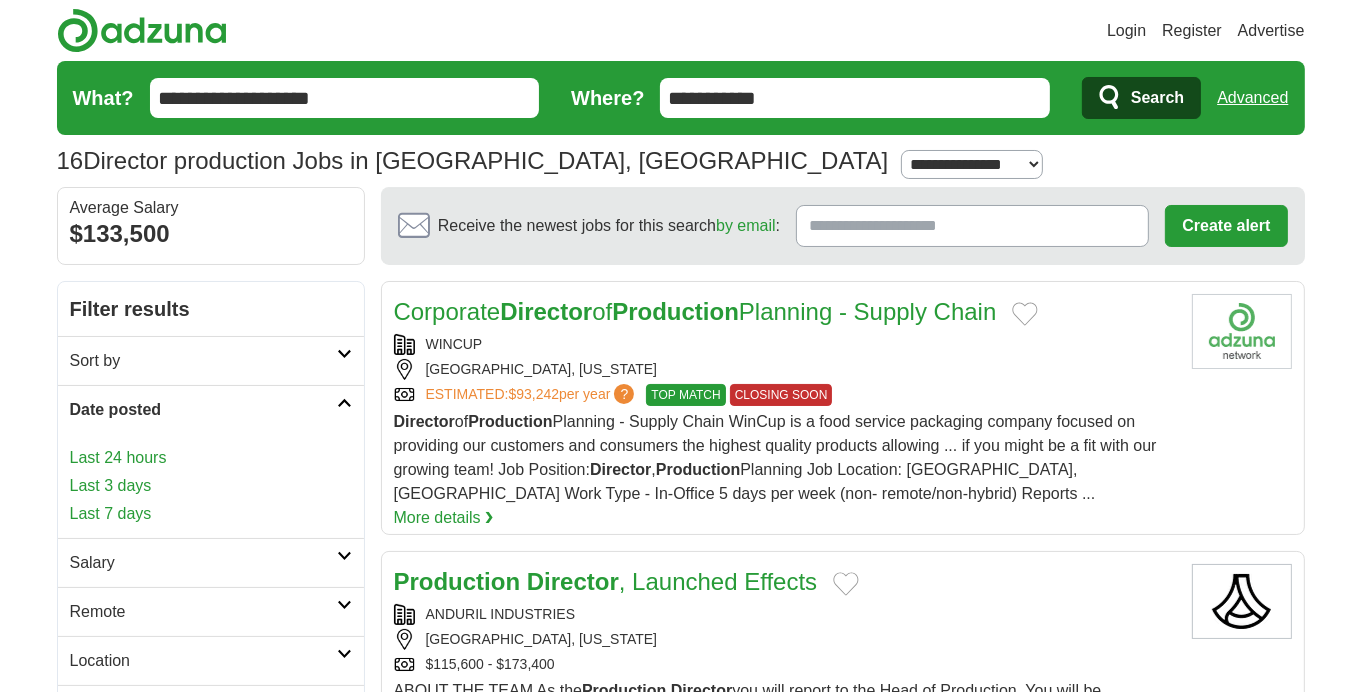 click on "Last 7 days" at bounding box center (211, 514) 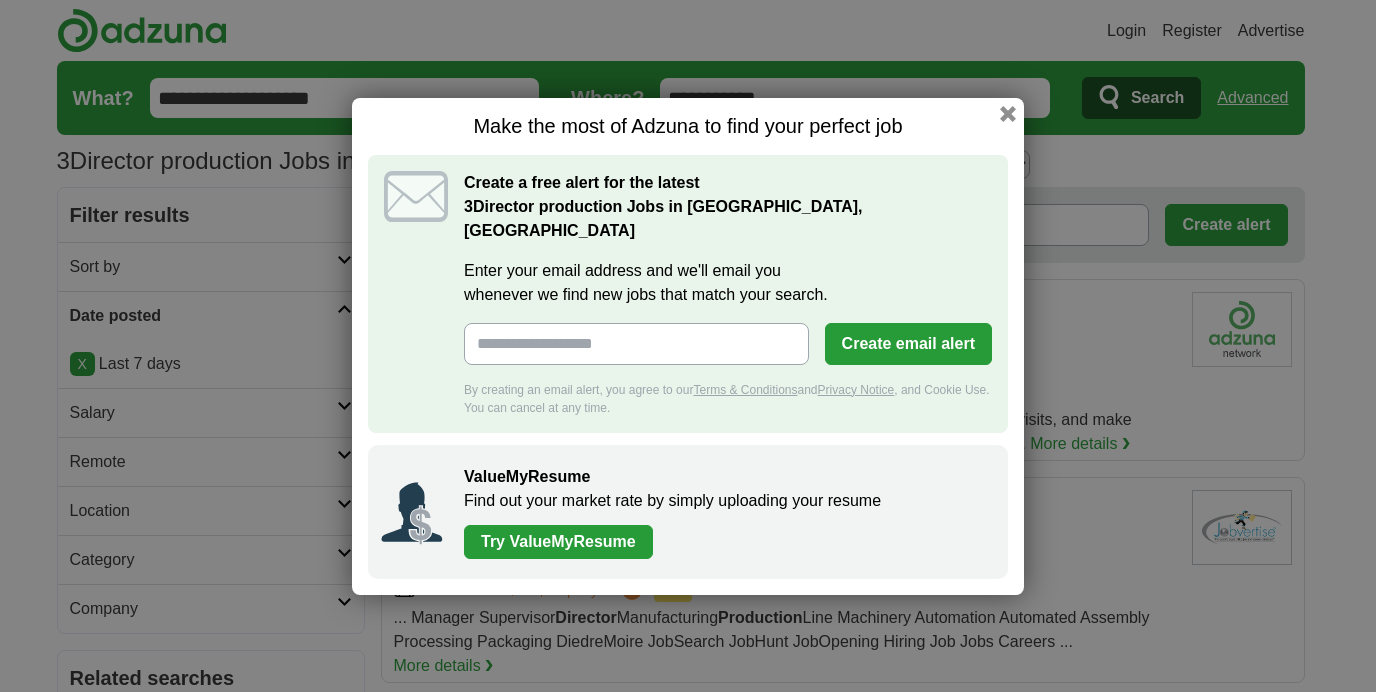 scroll, scrollTop: 0, scrollLeft: 0, axis: both 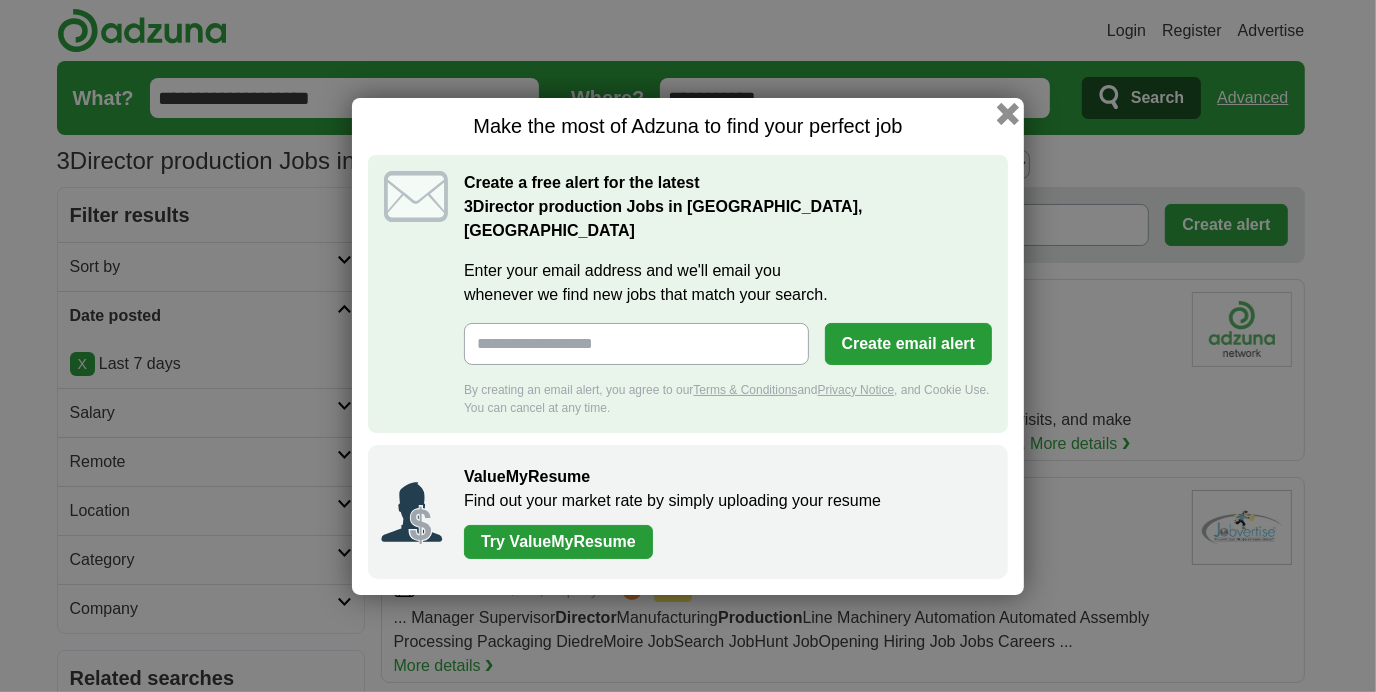 click at bounding box center (1008, 113) 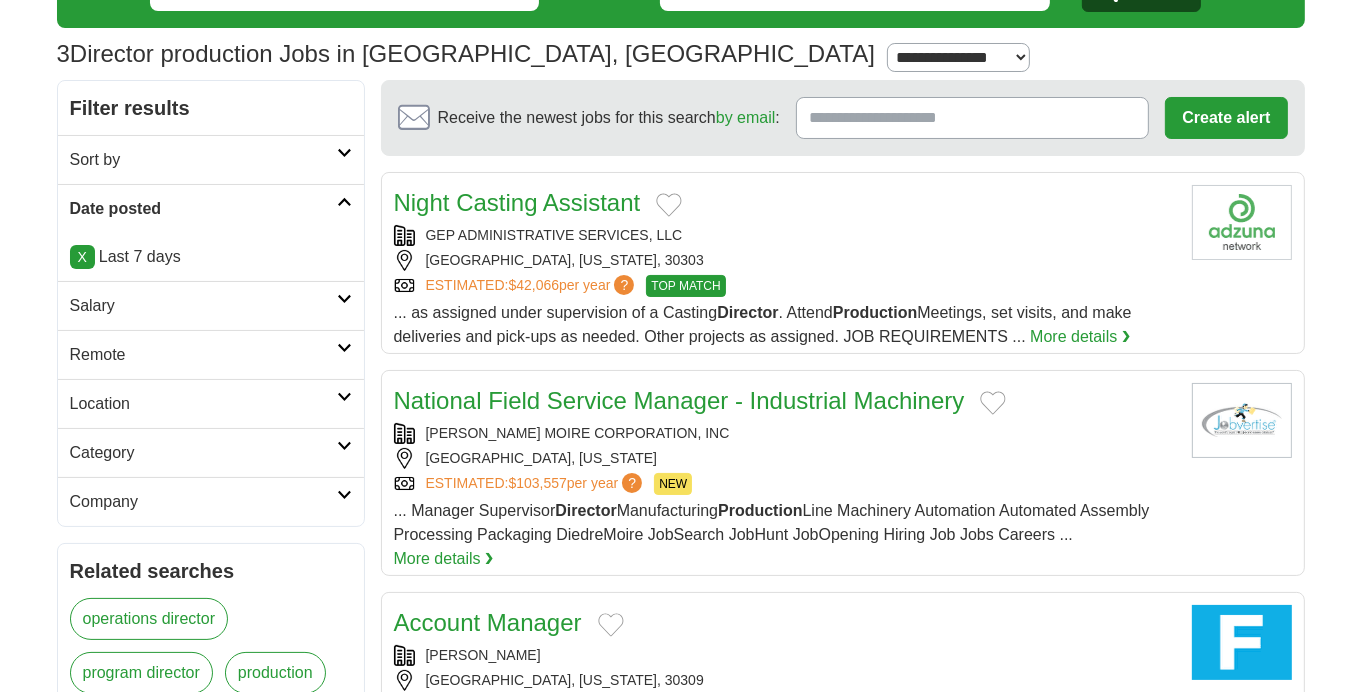 scroll, scrollTop: 115, scrollLeft: 0, axis: vertical 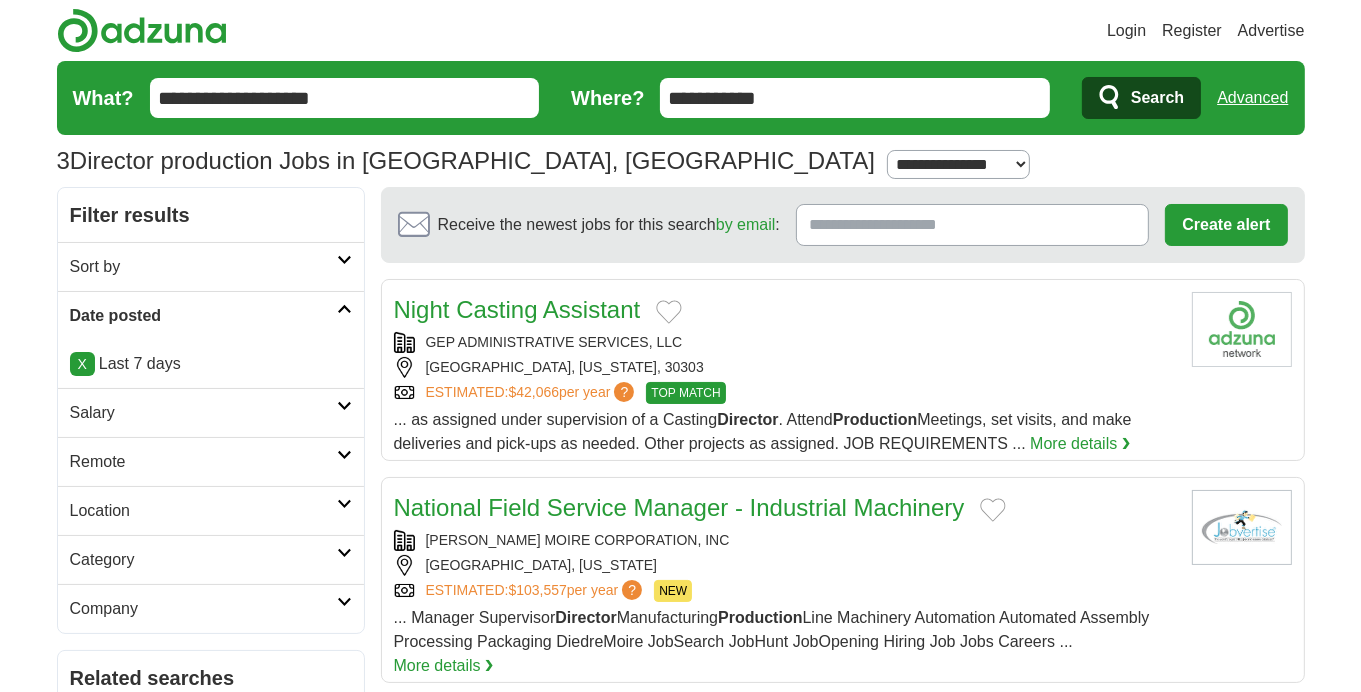 drag, startPoint x: 1369, startPoint y: 106, endPoint x: 787, endPoint y: 84, distance: 582.41565 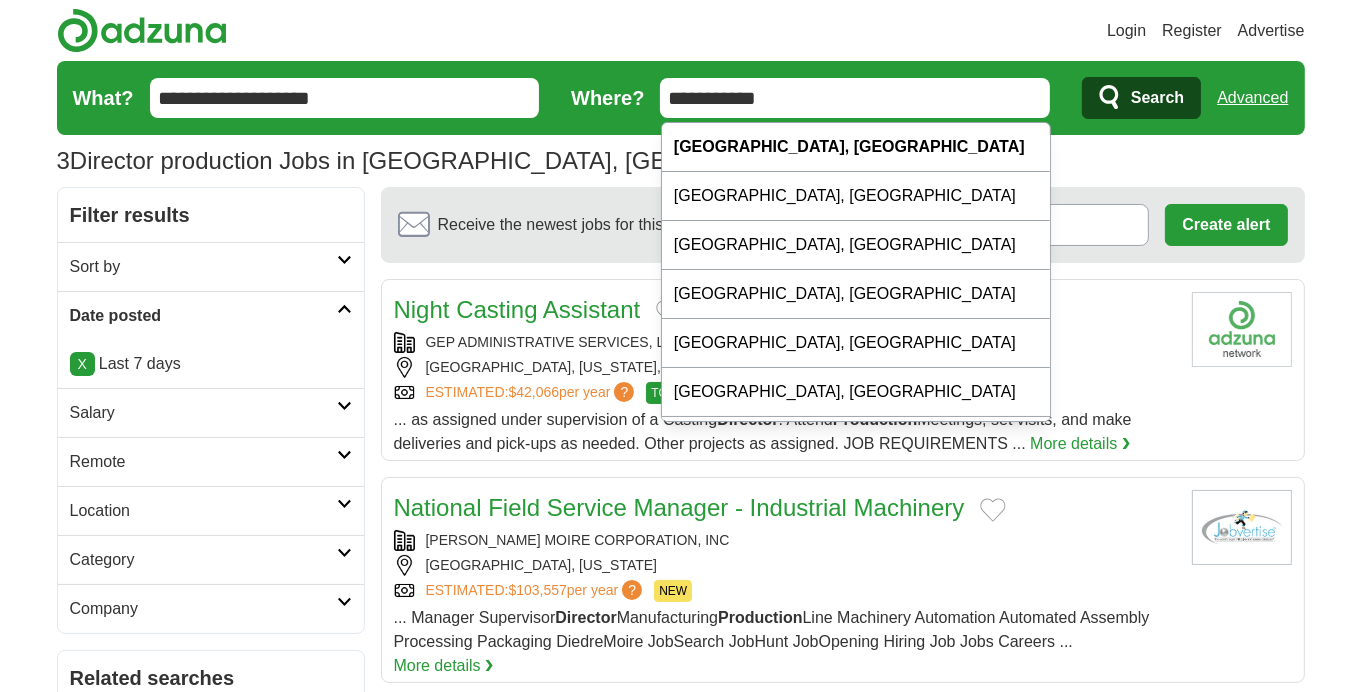 drag, startPoint x: 786, startPoint y: 90, endPoint x: 630, endPoint y: 103, distance: 156.54073 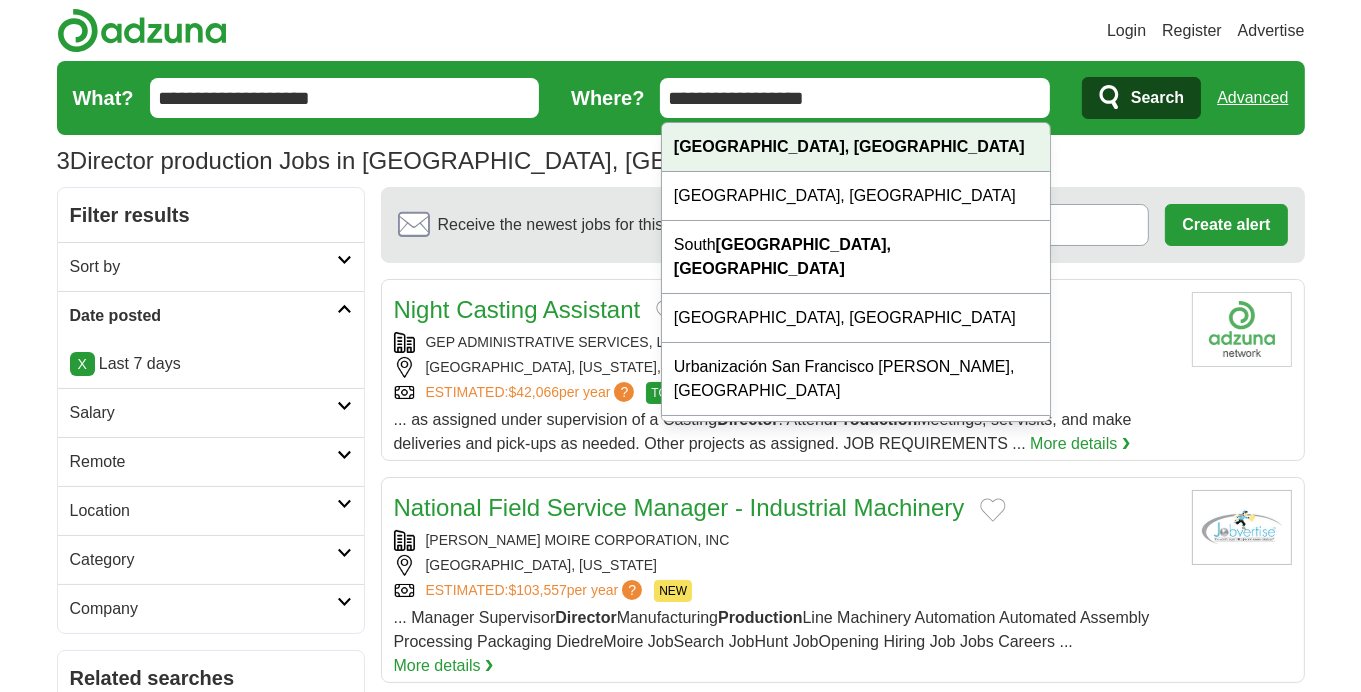 click on "San Francisco, CA" at bounding box center [849, 146] 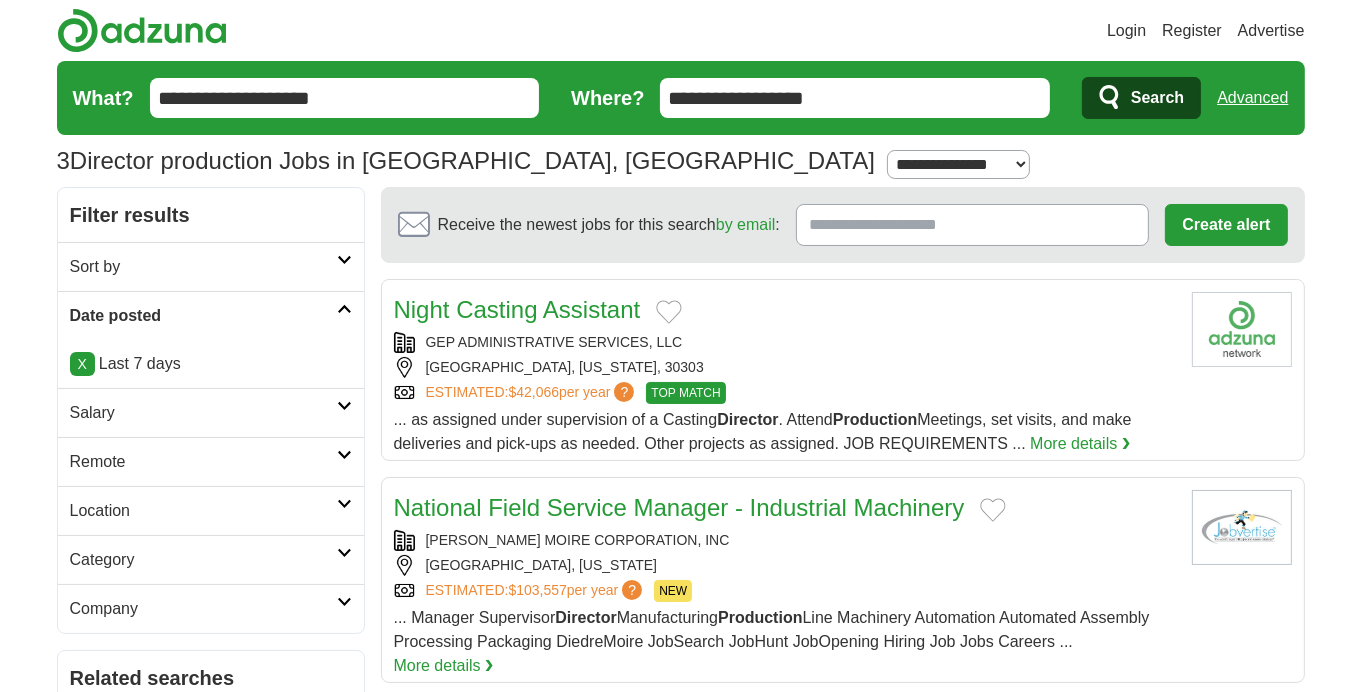 click on "Search" at bounding box center [1157, 98] 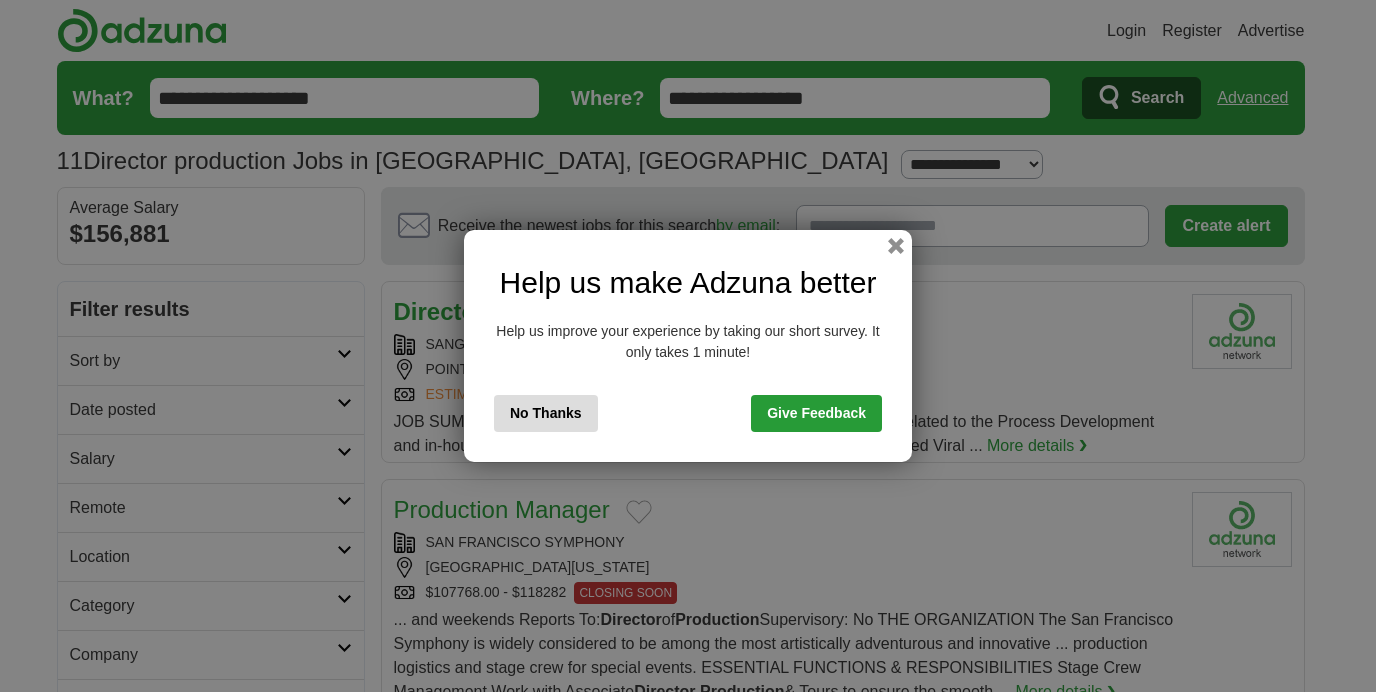 scroll, scrollTop: 0, scrollLeft: 0, axis: both 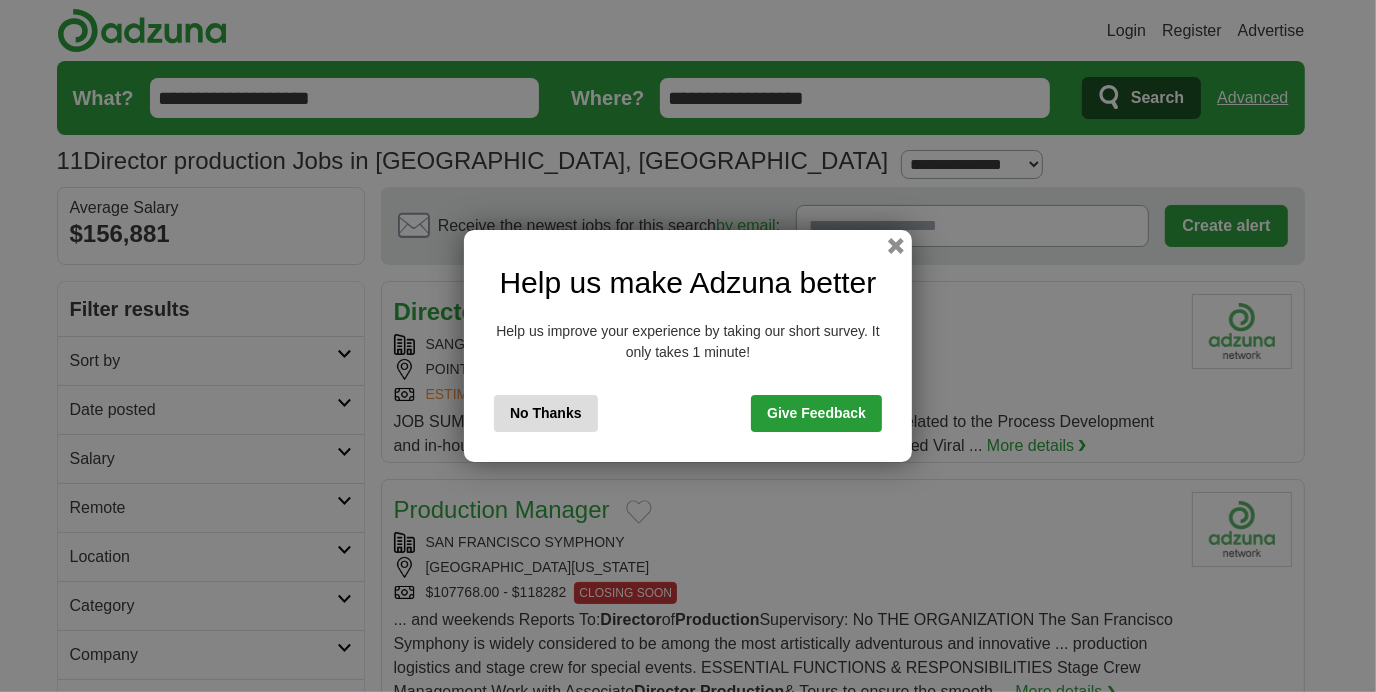 click on "No Thanks" at bounding box center [546, 413] 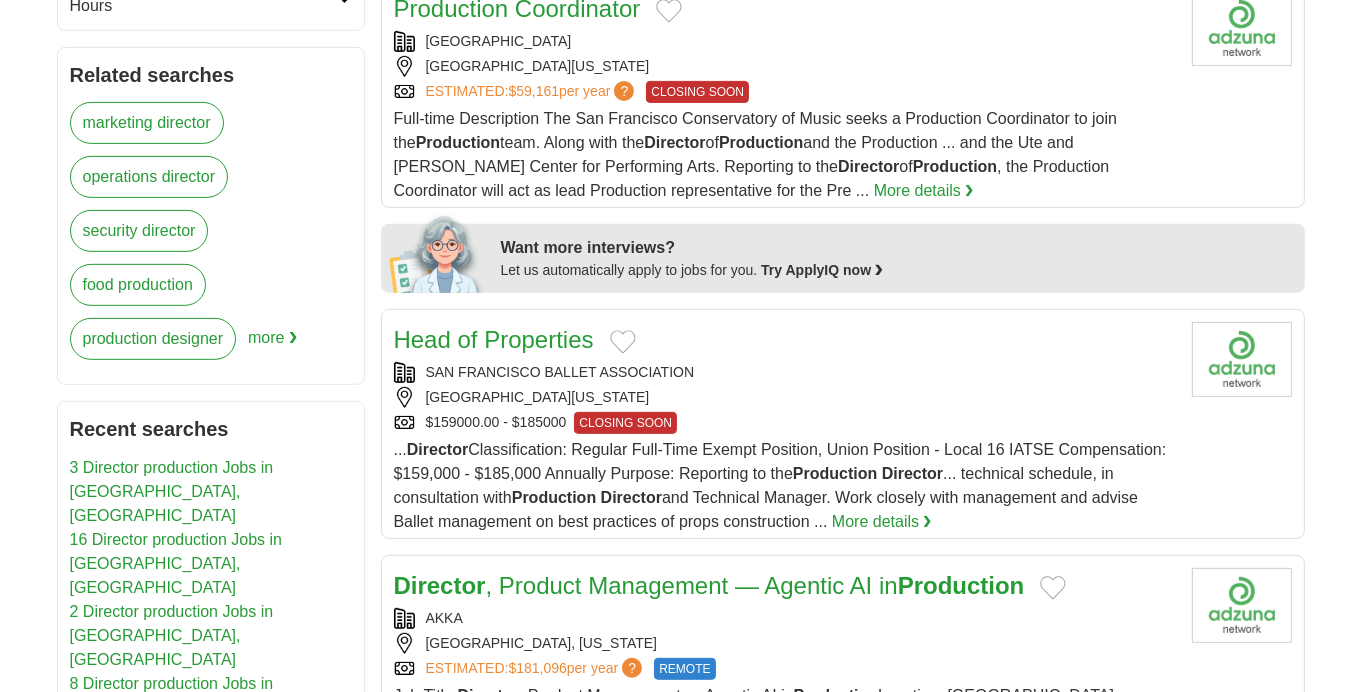 scroll, scrollTop: 755, scrollLeft: 0, axis: vertical 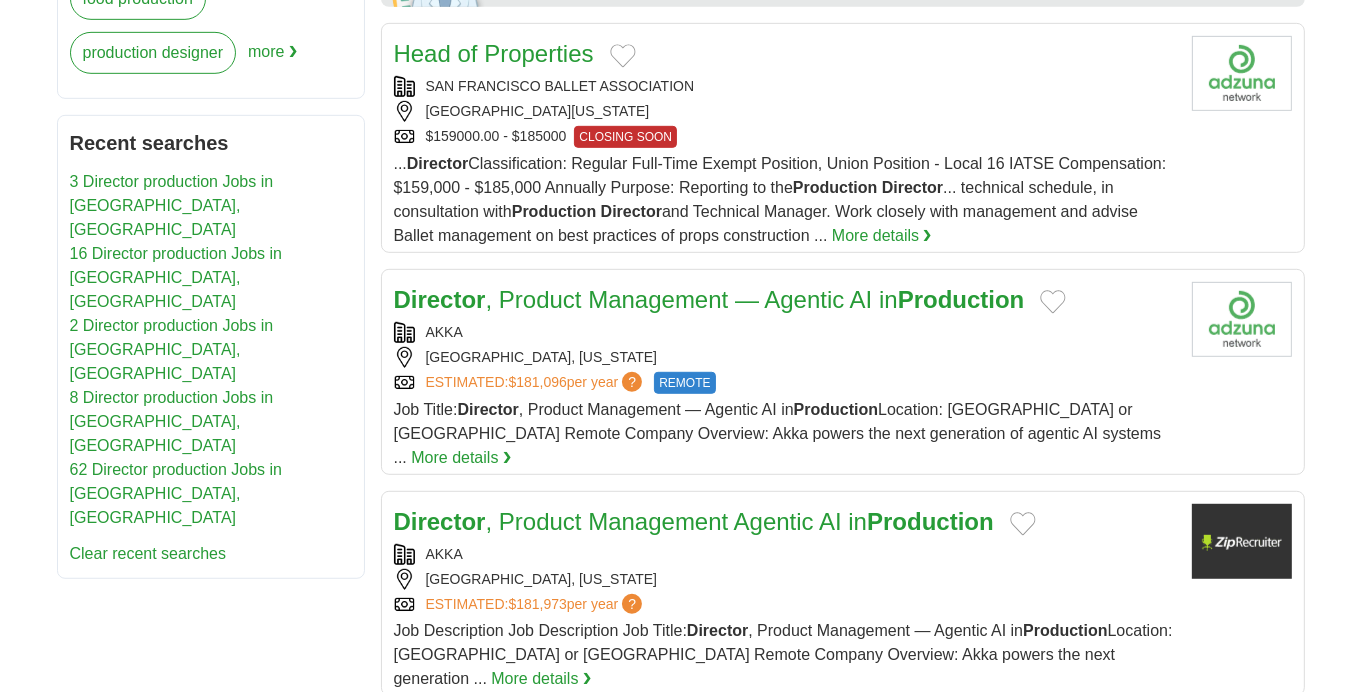 drag, startPoint x: 1366, startPoint y: 112, endPoint x: 897, endPoint y: 348, distance: 525.03046 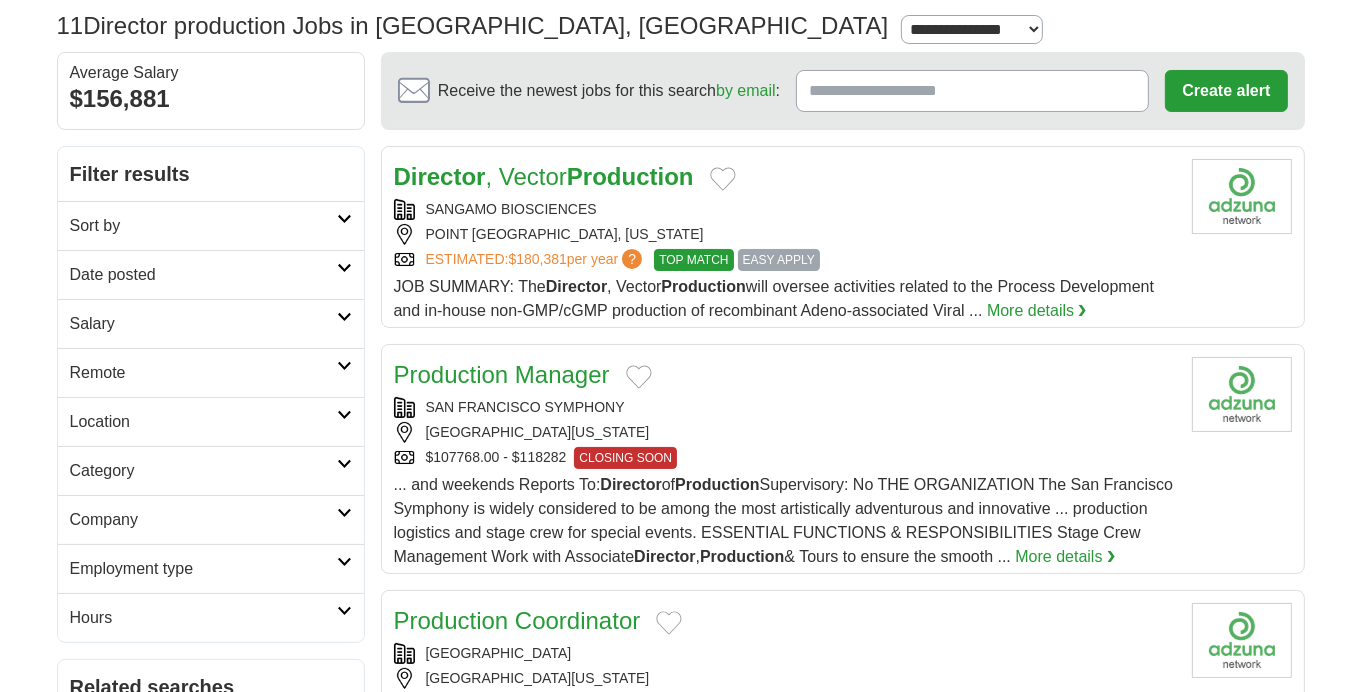 scroll, scrollTop: 111, scrollLeft: 0, axis: vertical 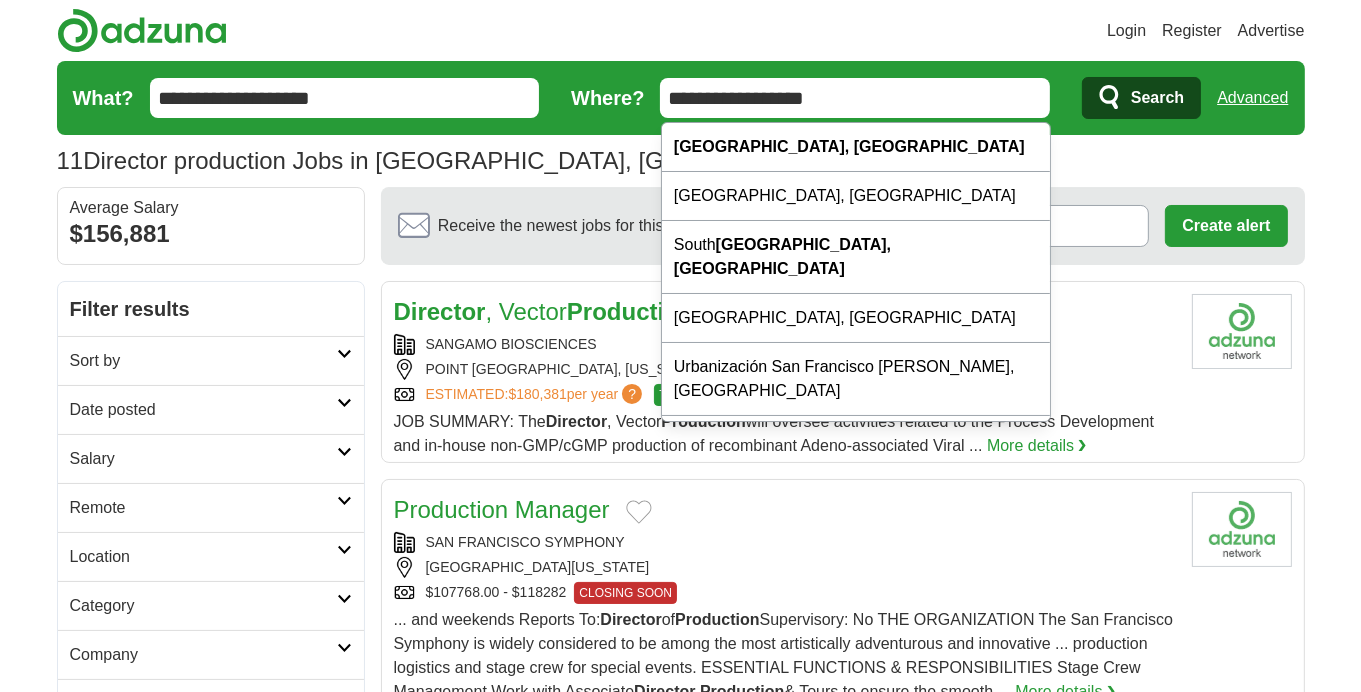 drag, startPoint x: 871, startPoint y: 92, endPoint x: 650, endPoint y: 93, distance: 221.00226 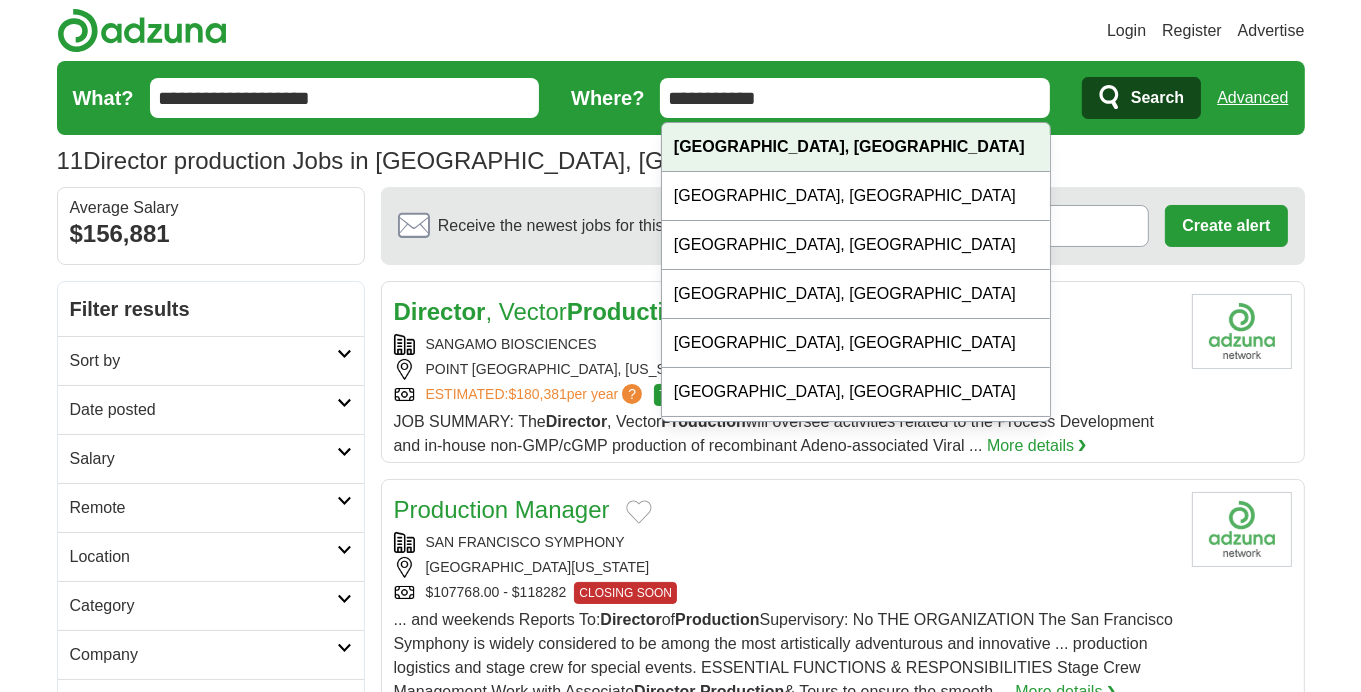 drag, startPoint x: 736, startPoint y: 152, endPoint x: 790, endPoint y: 118, distance: 63.812225 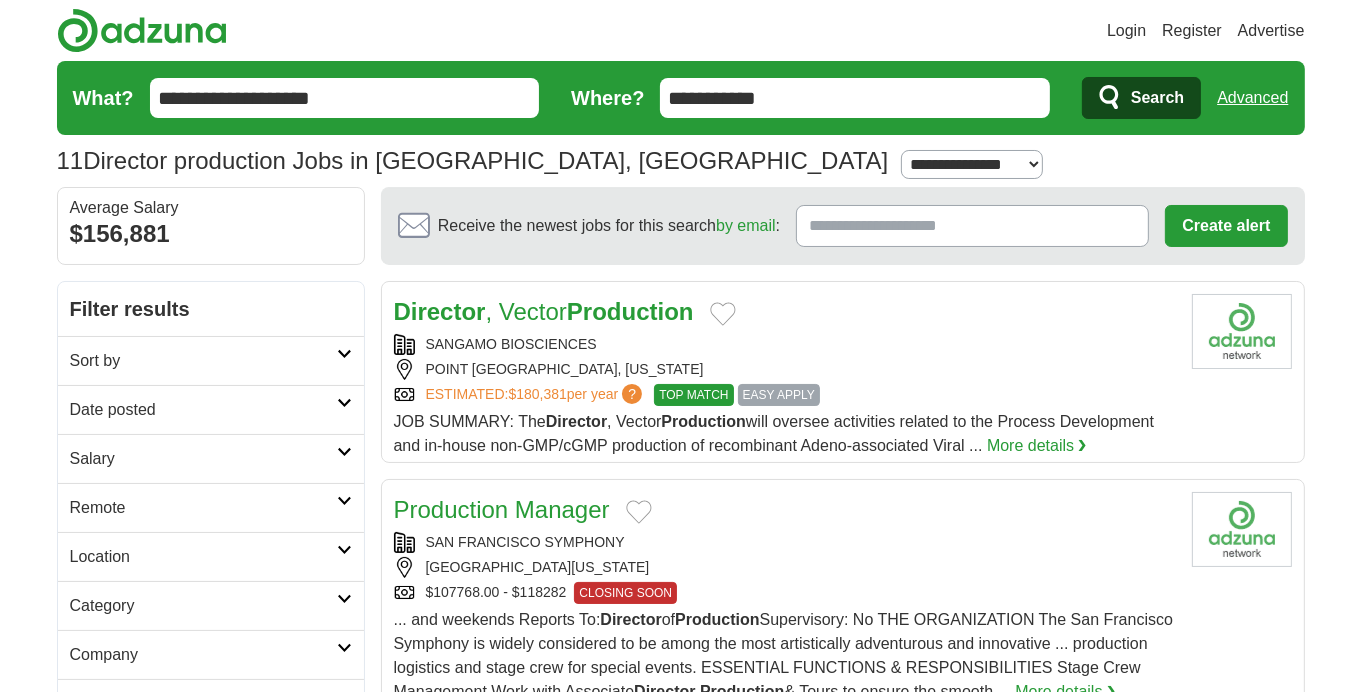 click on "Search" at bounding box center [1157, 98] 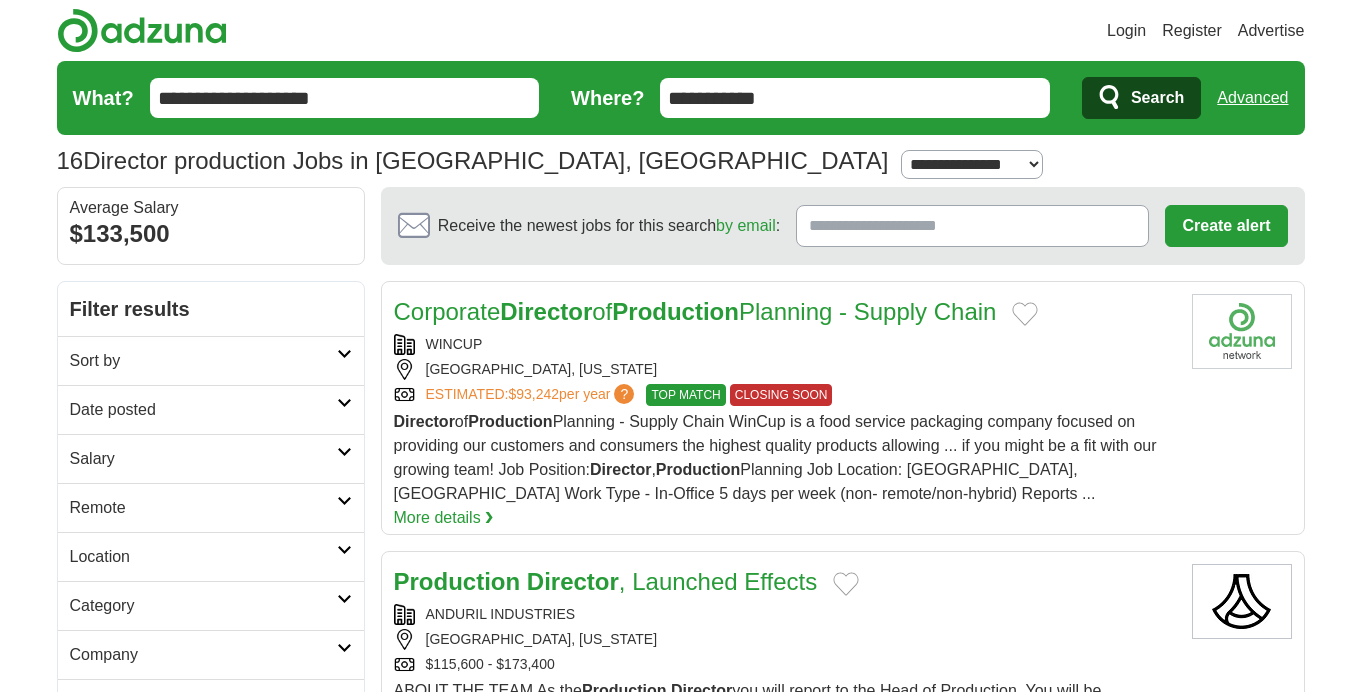 scroll, scrollTop: 0, scrollLeft: 0, axis: both 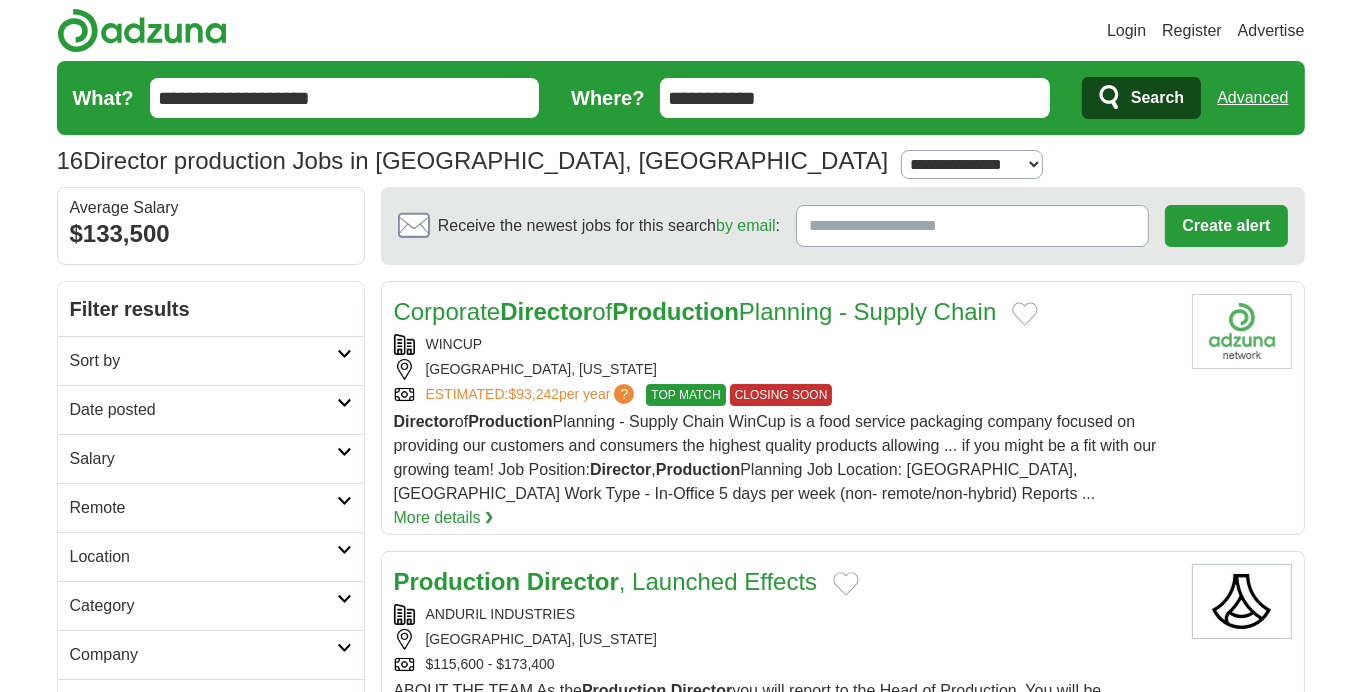 drag, startPoint x: 350, startPoint y: 401, endPoint x: 342, endPoint y: 412, distance: 13.601471 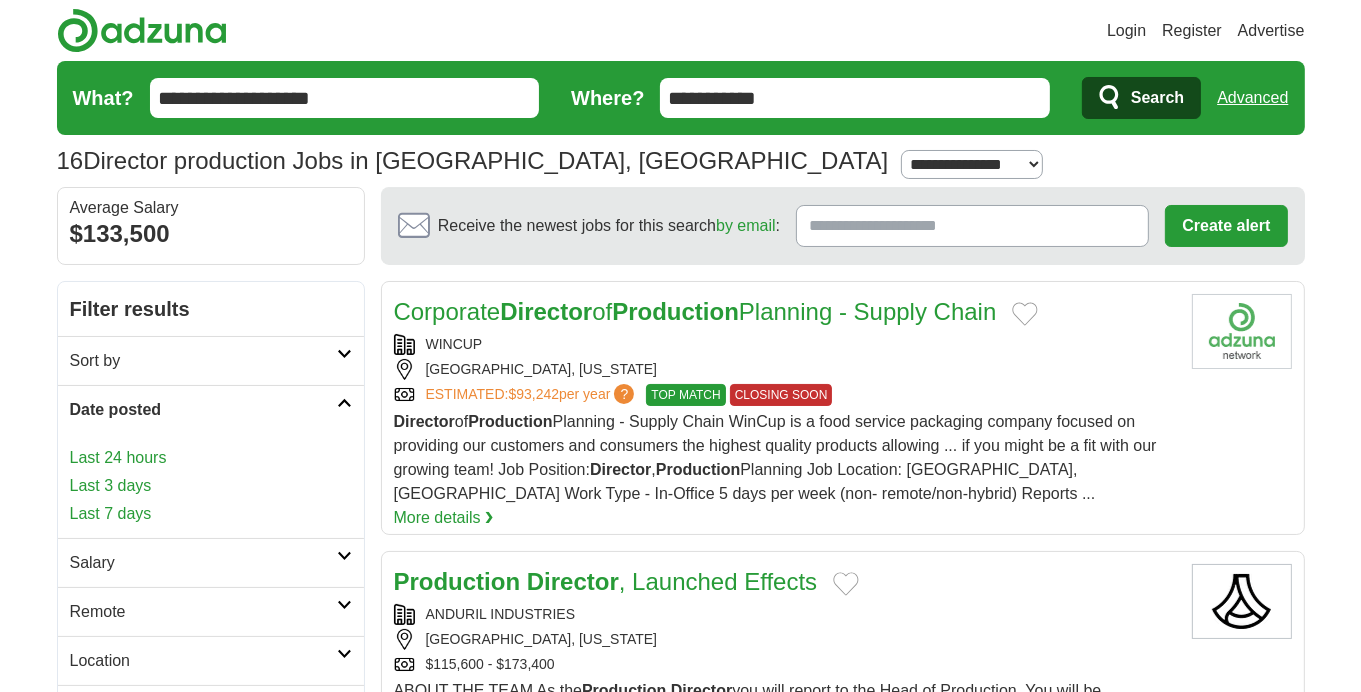 click on "Last 7 days" at bounding box center (211, 514) 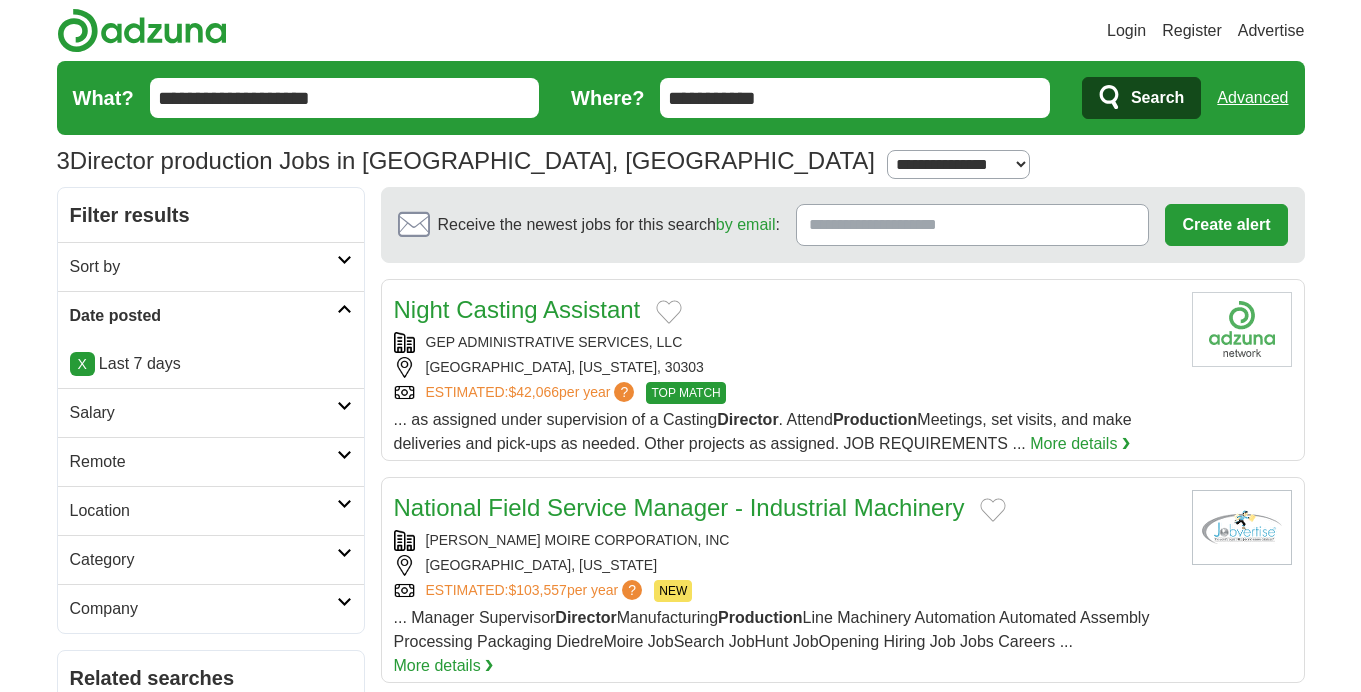 scroll, scrollTop: 0, scrollLeft: 0, axis: both 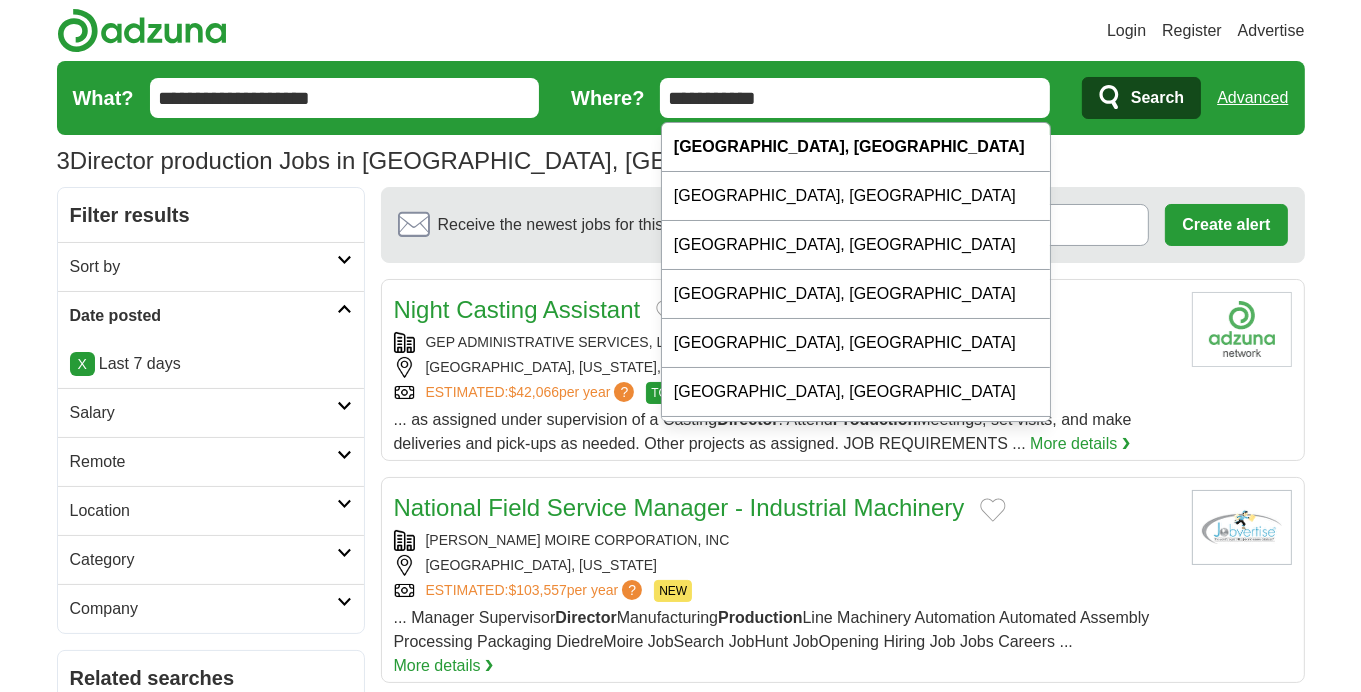 drag, startPoint x: 783, startPoint y: 89, endPoint x: 651, endPoint y: 98, distance: 132.30646 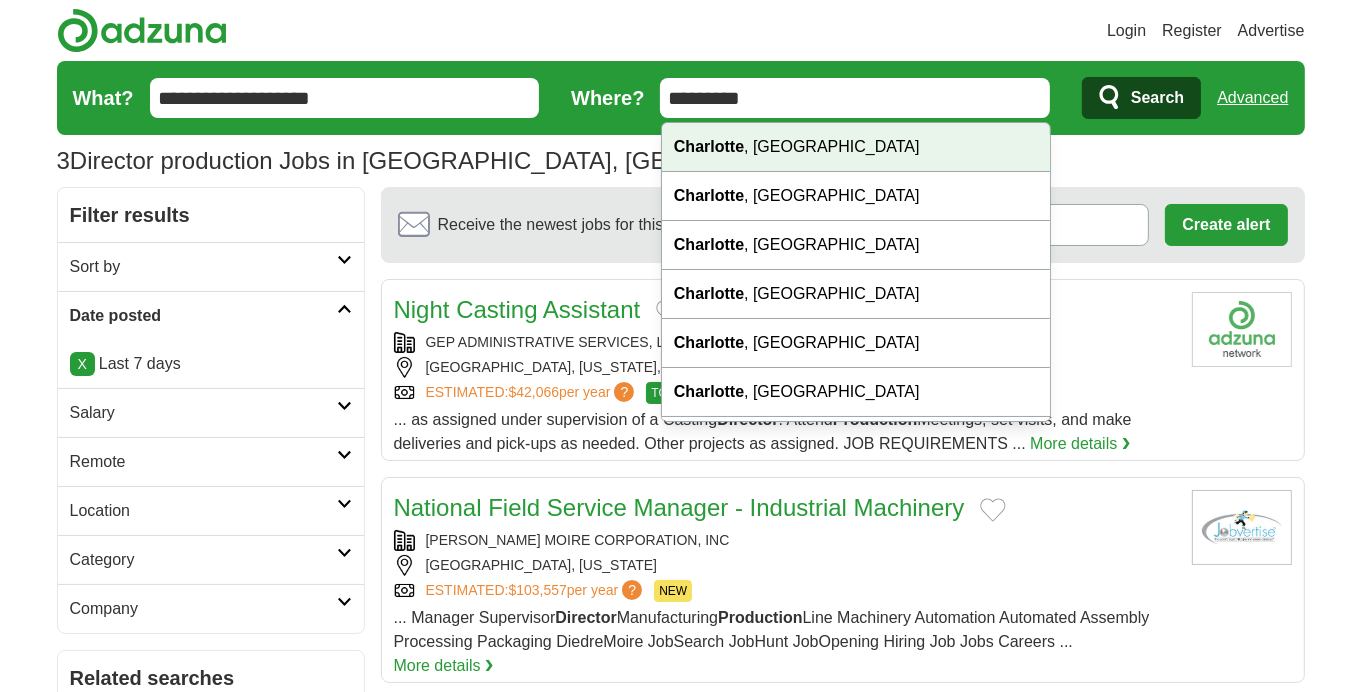 click on "Charlotte" at bounding box center (709, 146) 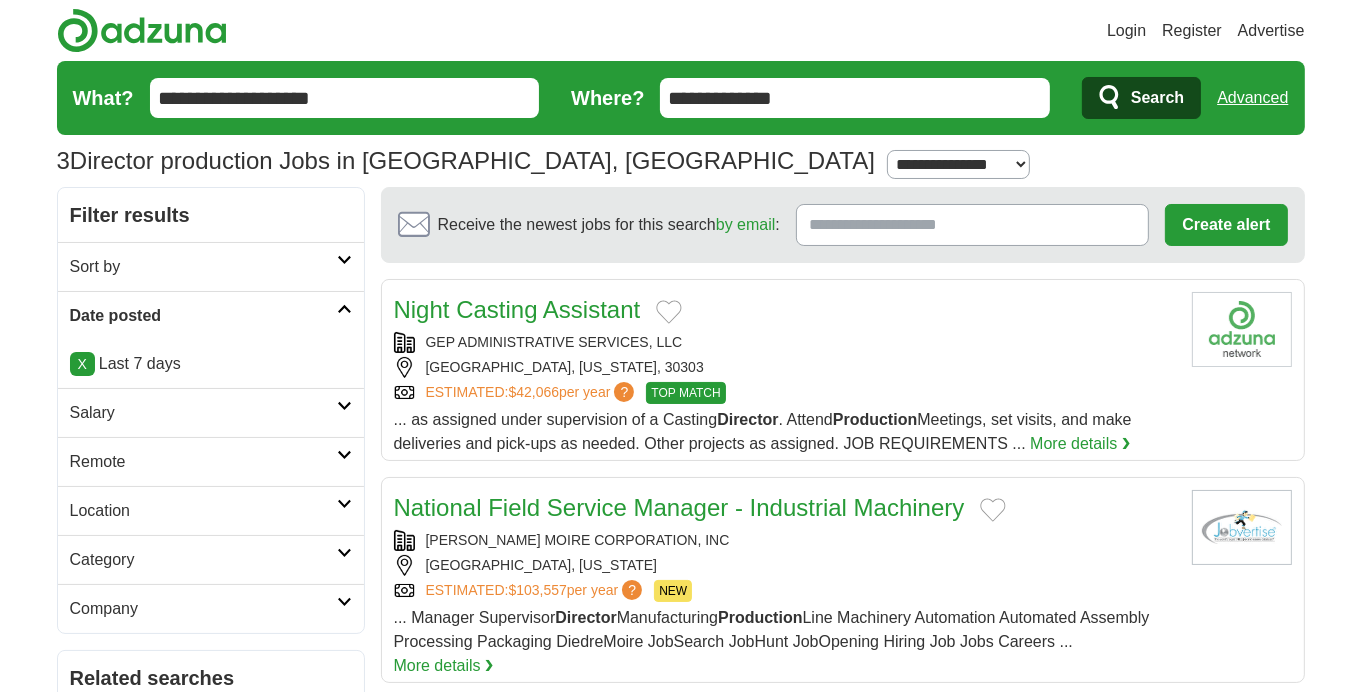 click on "Search" at bounding box center (1157, 98) 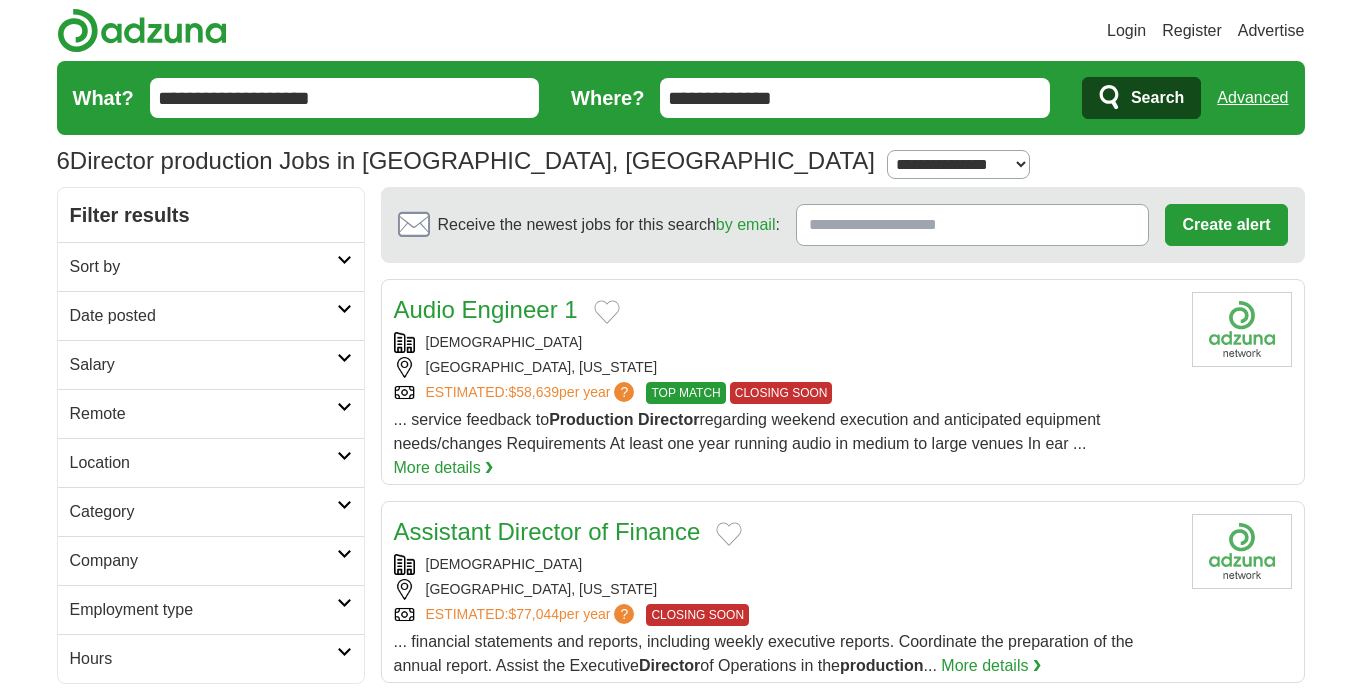 scroll, scrollTop: 0, scrollLeft: 0, axis: both 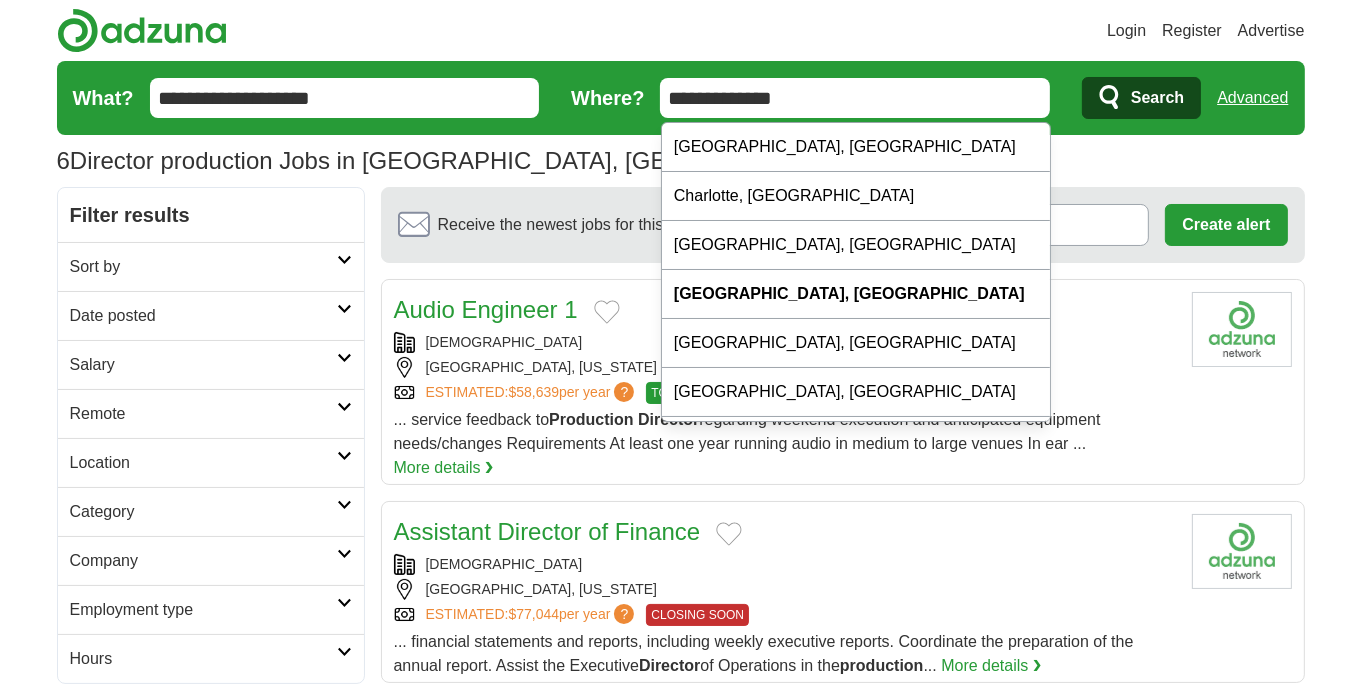 drag, startPoint x: 833, startPoint y: 107, endPoint x: 627, endPoint y: 103, distance: 206.03883 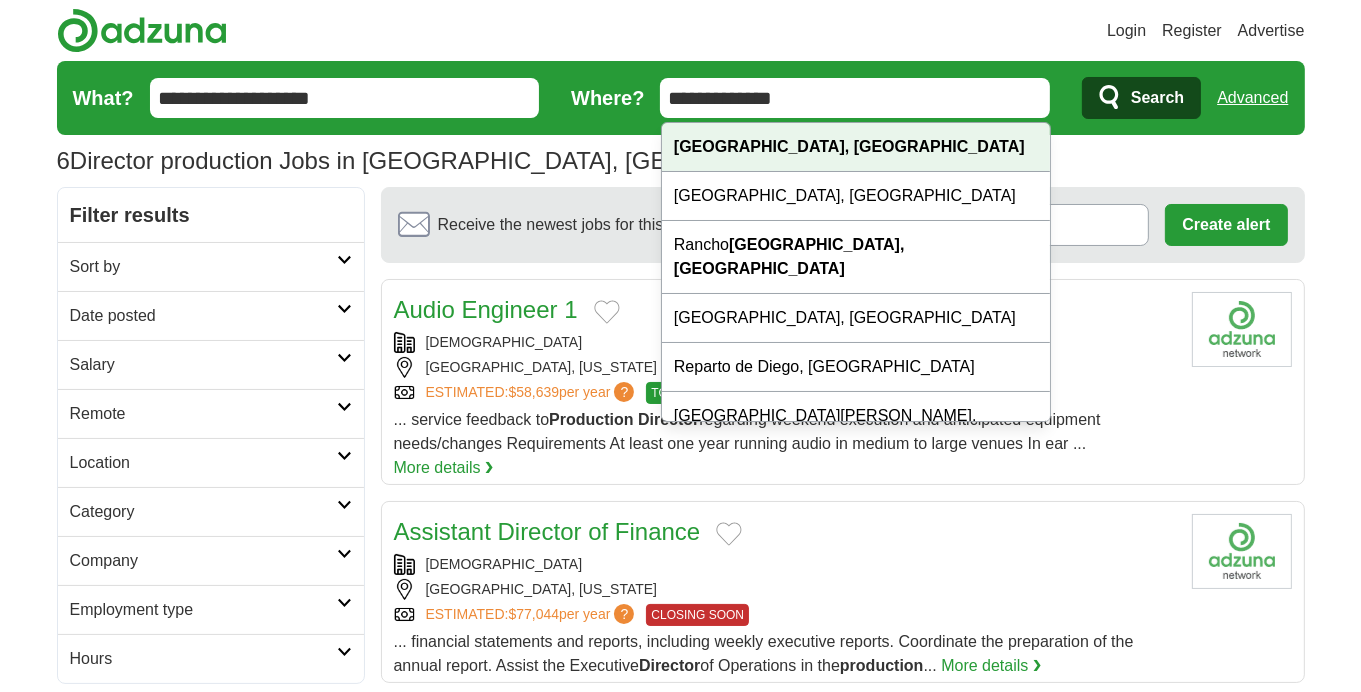 click on "[GEOGRAPHIC_DATA], [GEOGRAPHIC_DATA]" at bounding box center [849, 146] 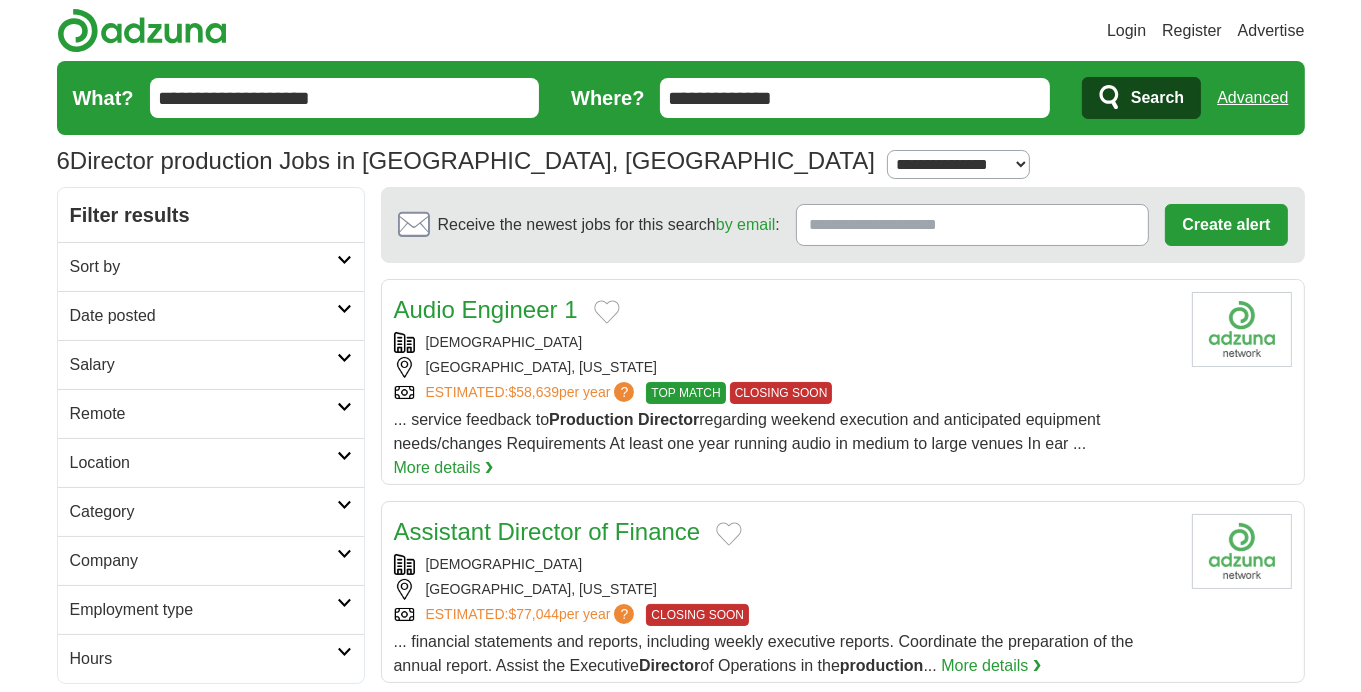 click on "Search" at bounding box center (1157, 98) 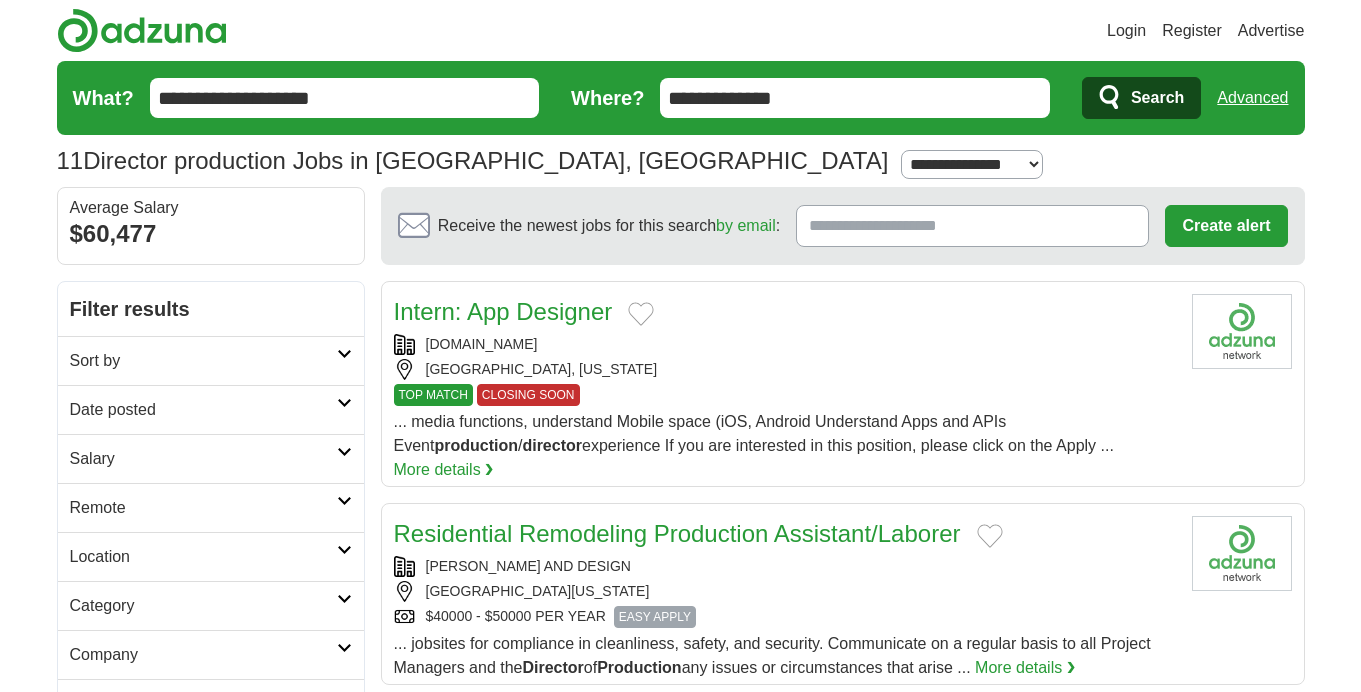 scroll, scrollTop: 0, scrollLeft: 0, axis: both 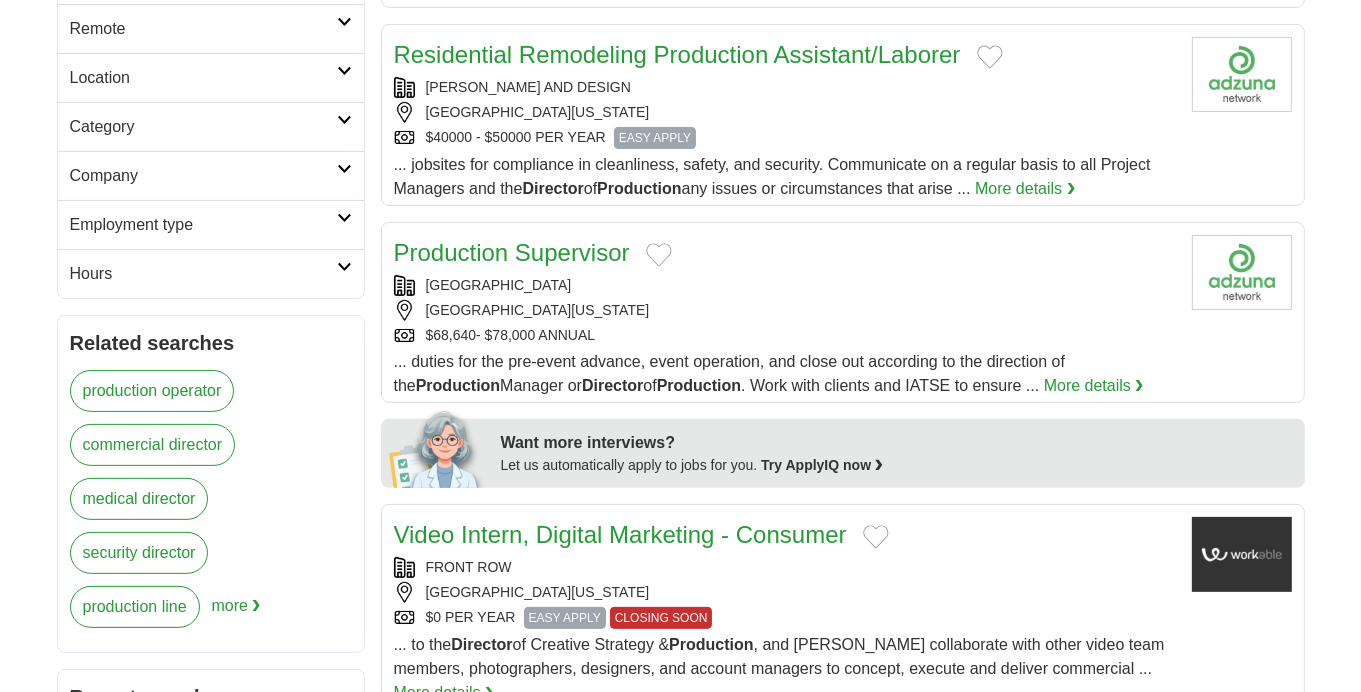 drag, startPoint x: 1369, startPoint y: 86, endPoint x: 575, endPoint y: 245, distance: 809.76355 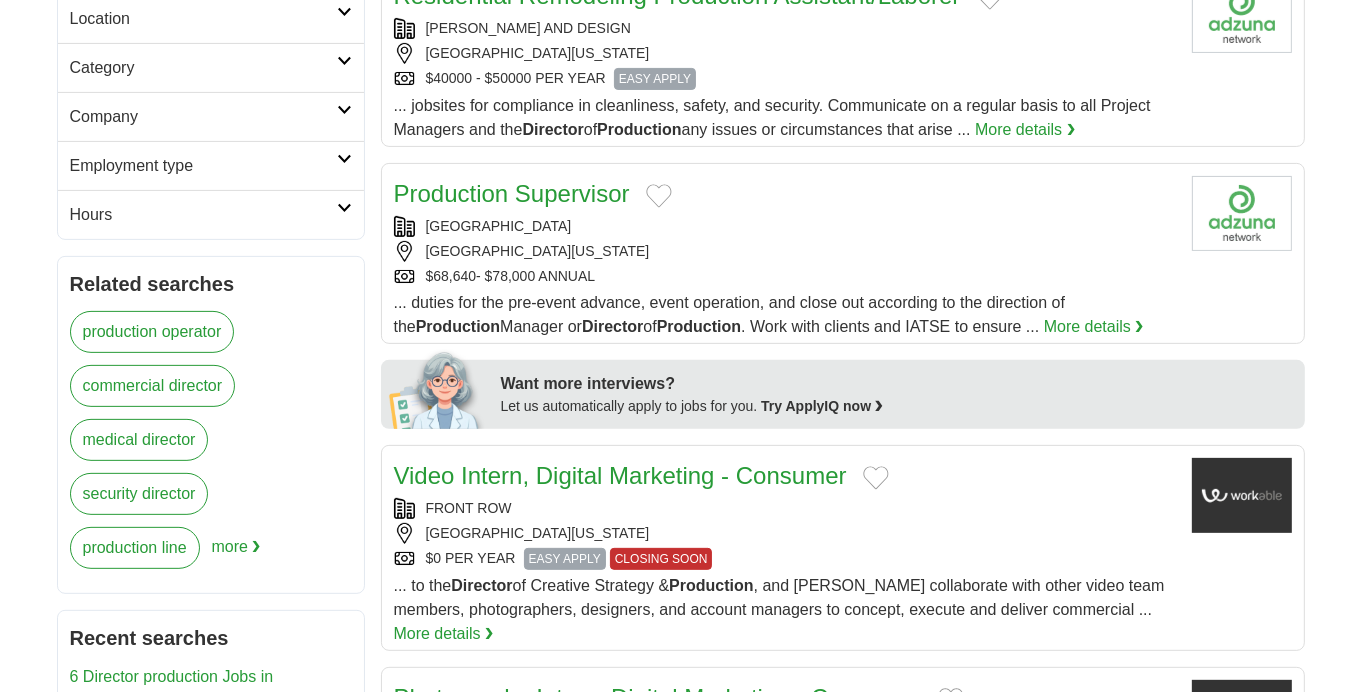 scroll, scrollTop: 550, scrollLeft: 0, axis: vertical 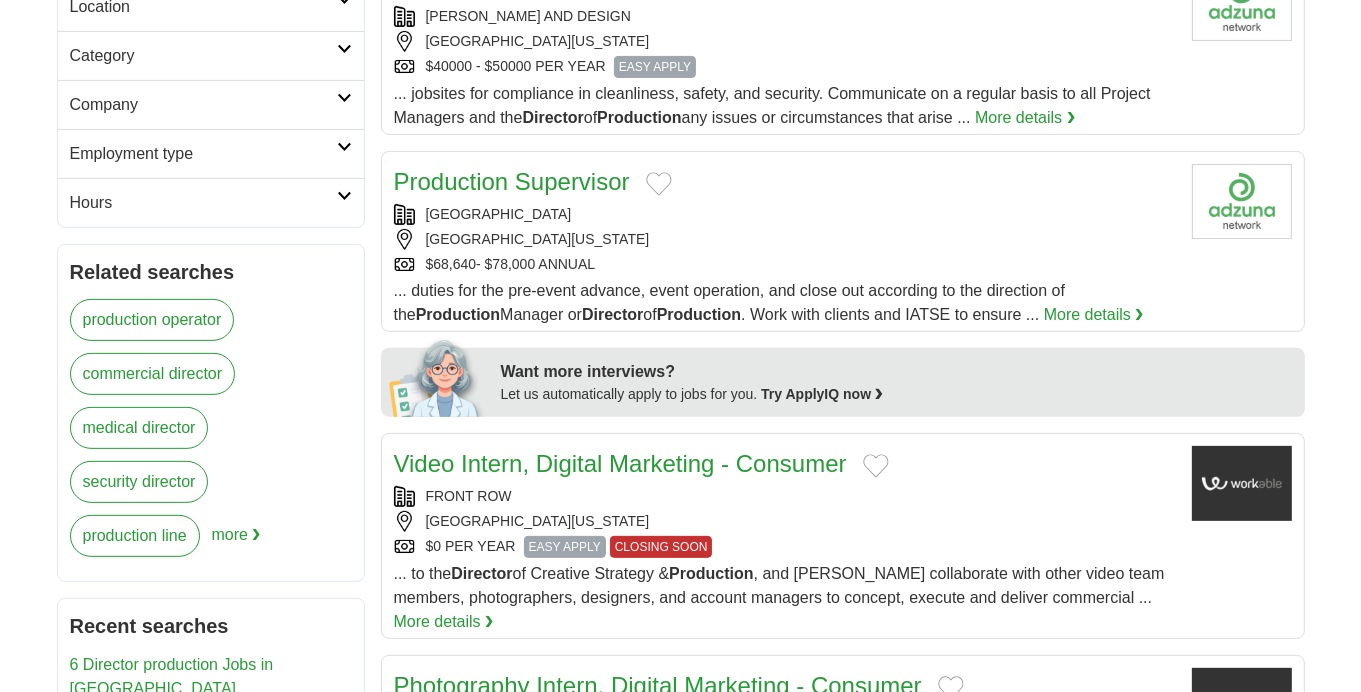 click on "Production Supervisor" at bounding box center [512, 181] 